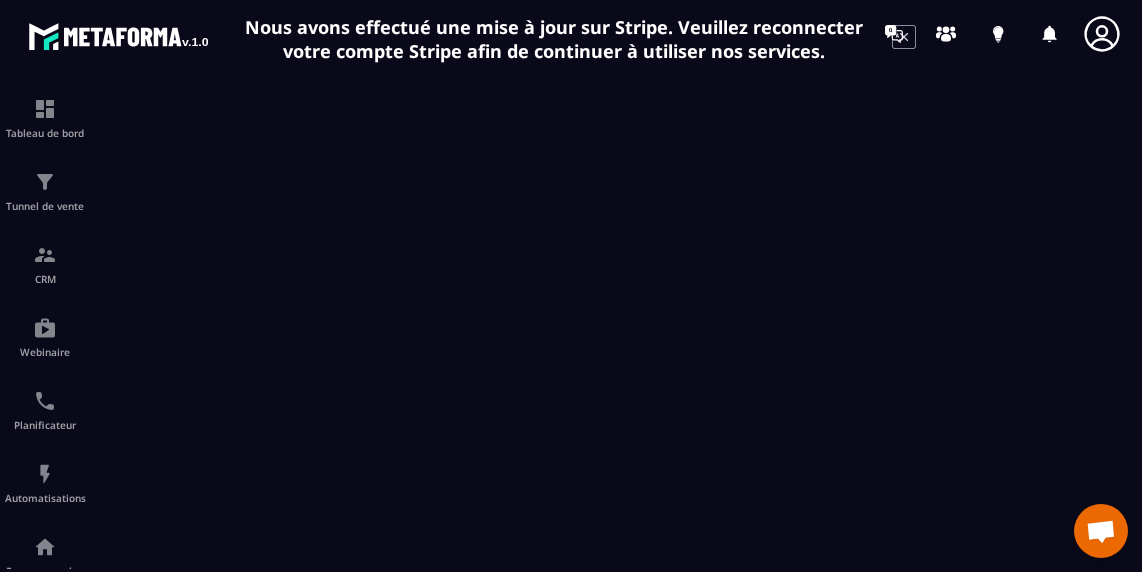 scroll, scrollTop: 0, scrollLeft: 0, axis: both 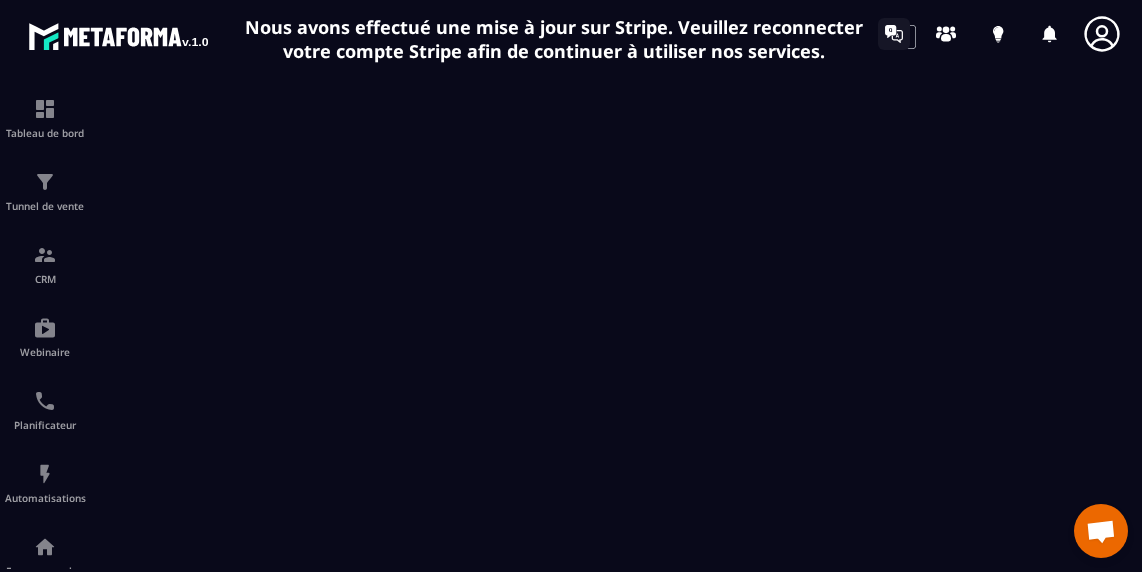 click at bounding box center [894, 34] 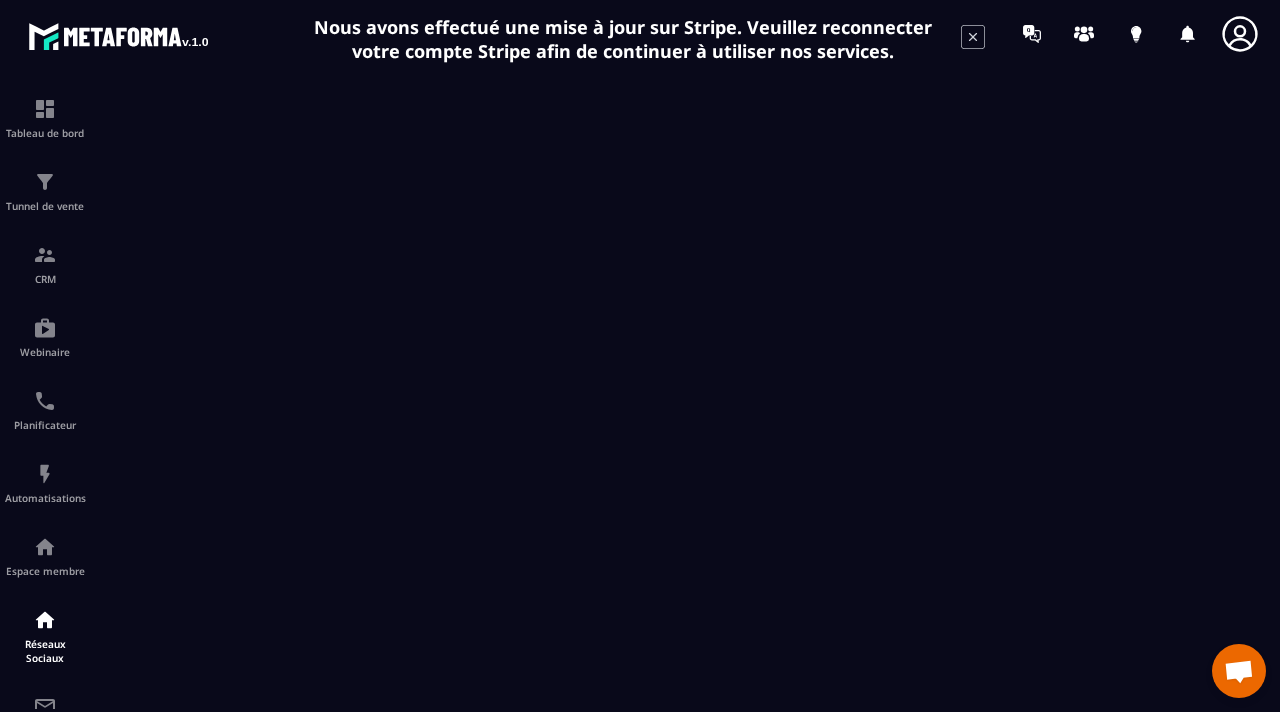 click 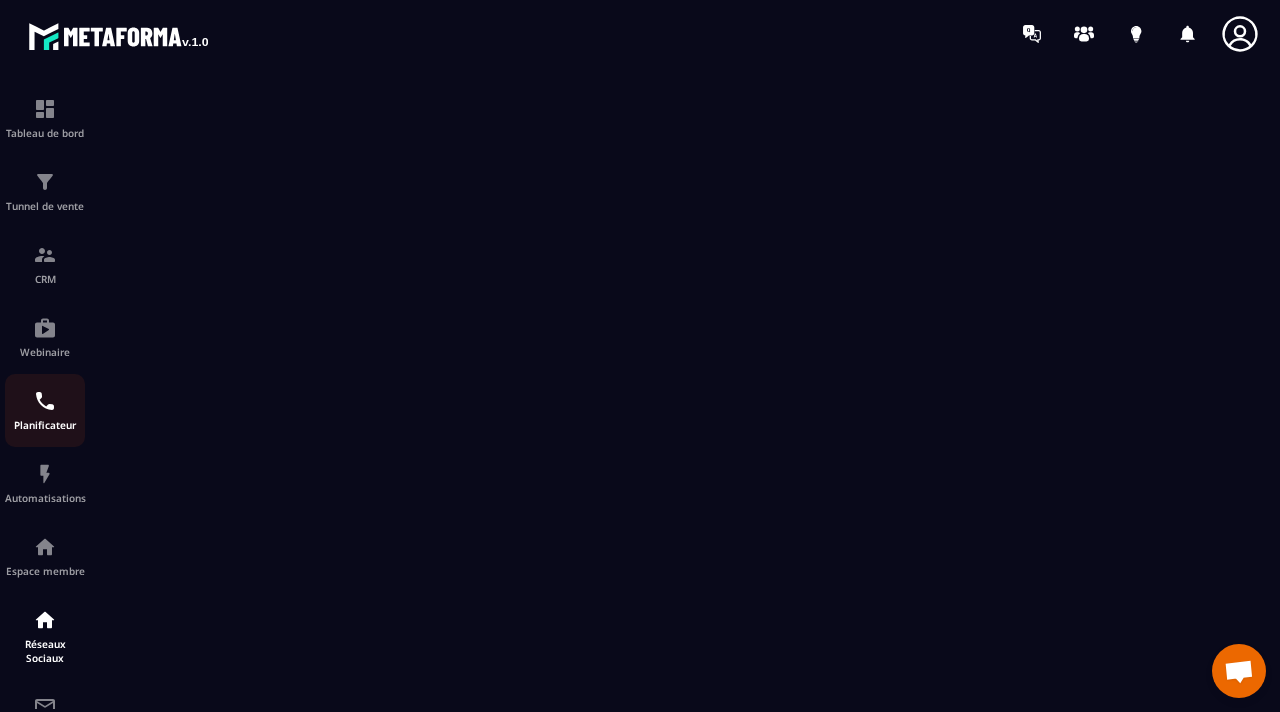 click on "Planificateur" at bounding box center (45, 410) 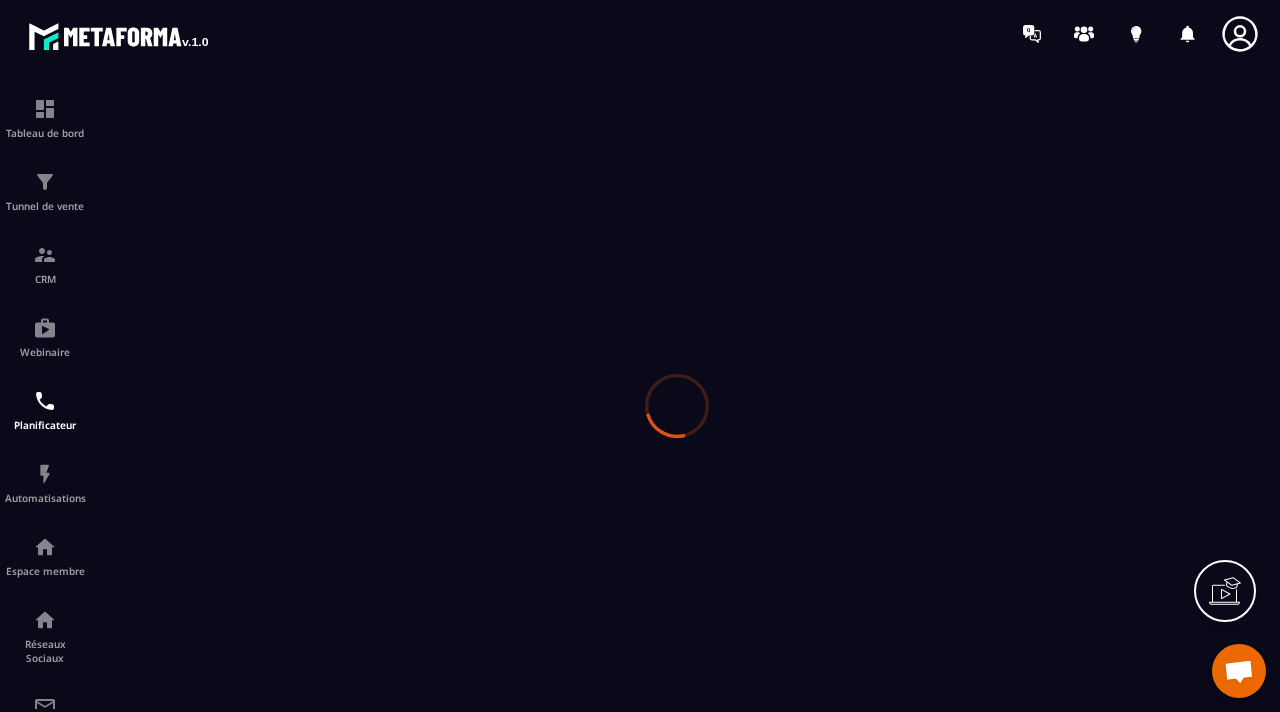 scroll, scrollTop: 0, scrollLeft: 0, axis: both 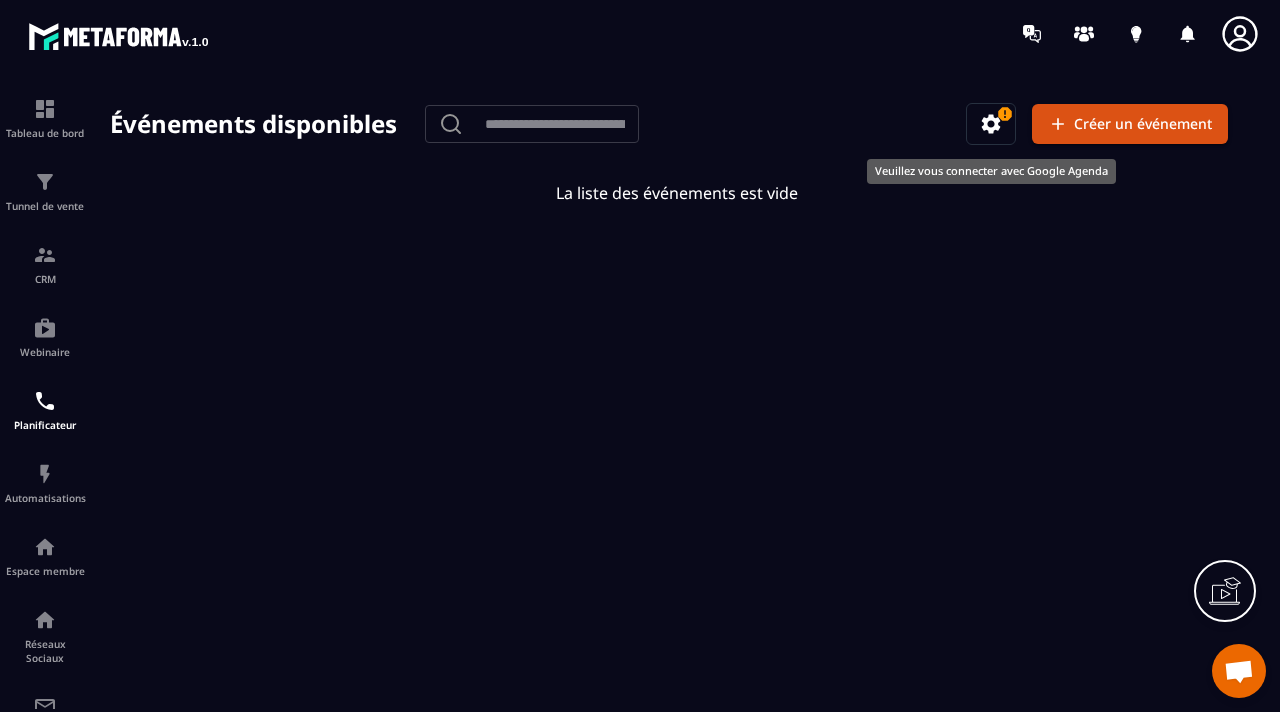 click 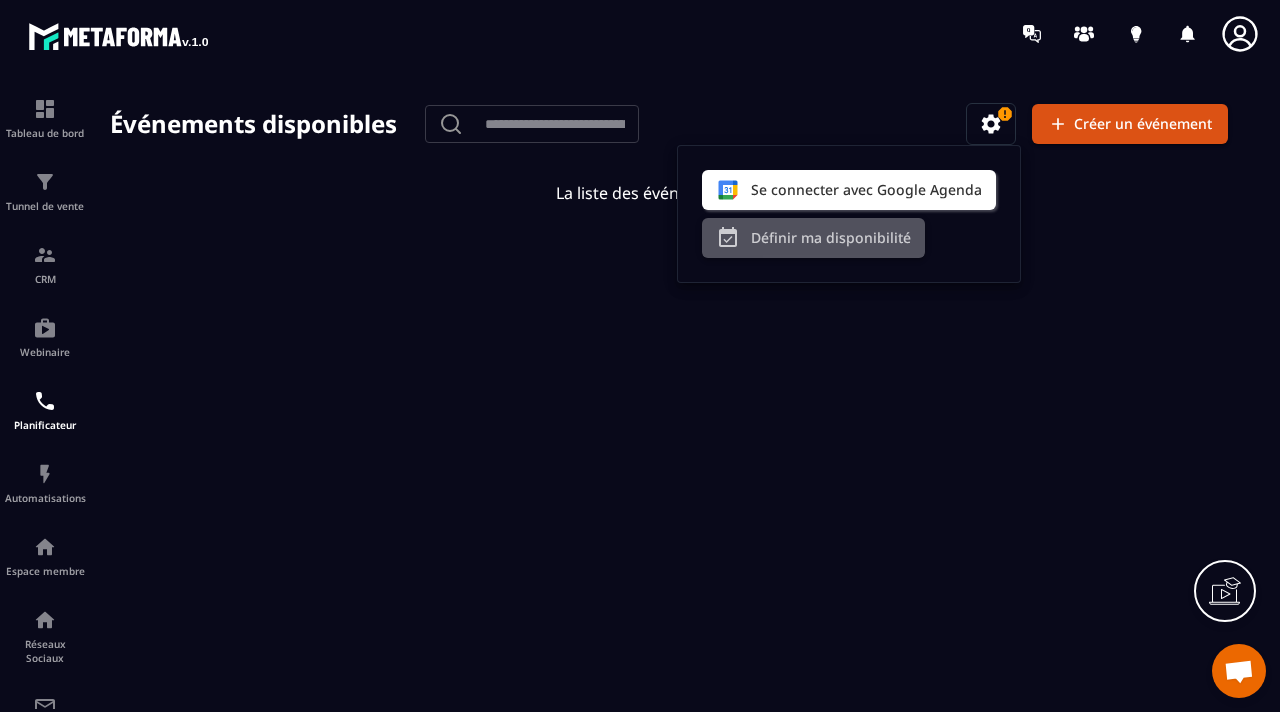 click on "Définir ma disponibilité" at bounding box center [813, 238] 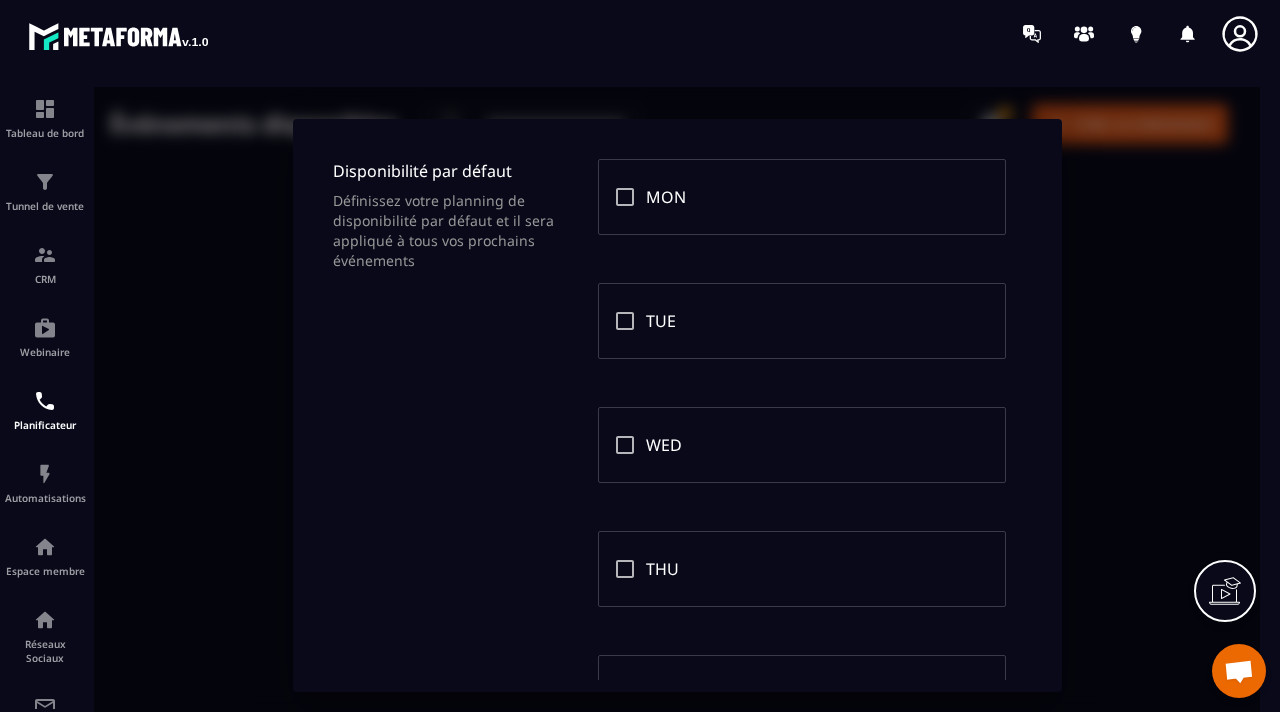 scroll, scrollTop: 76, scrollLeft: 0, axis: vertical 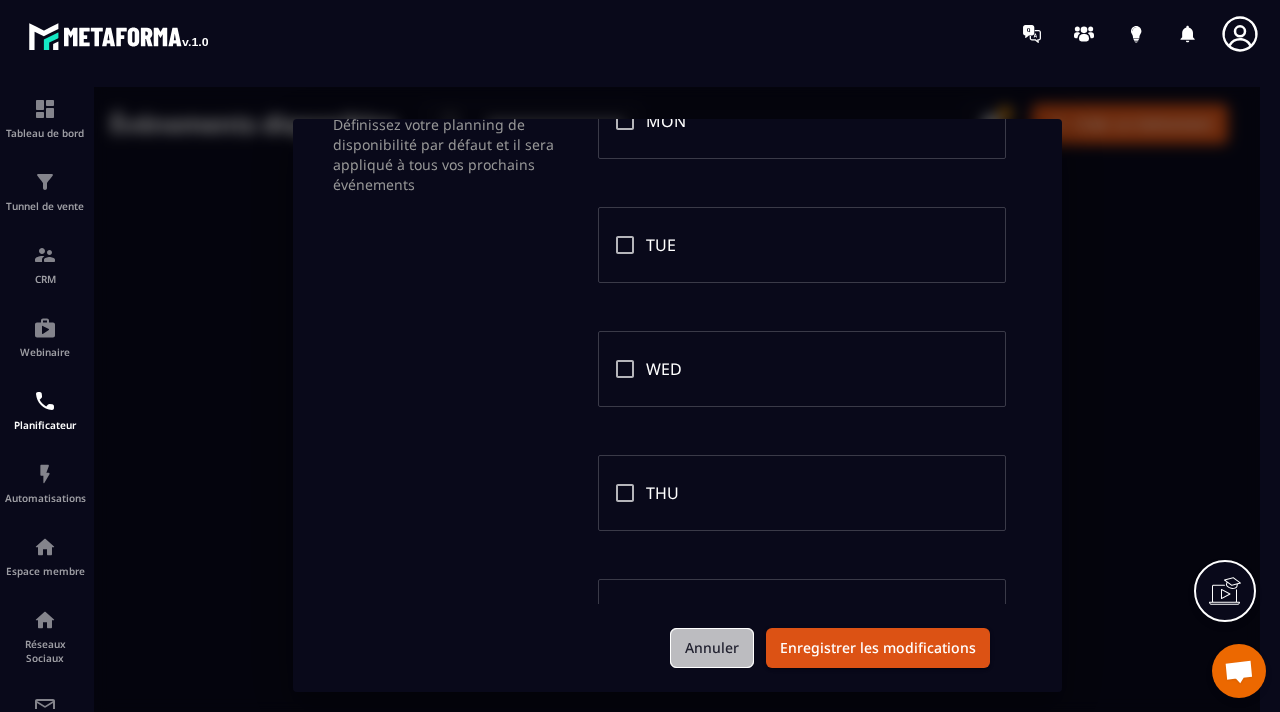 click on "Annuler" at bounding box center (712, 648) 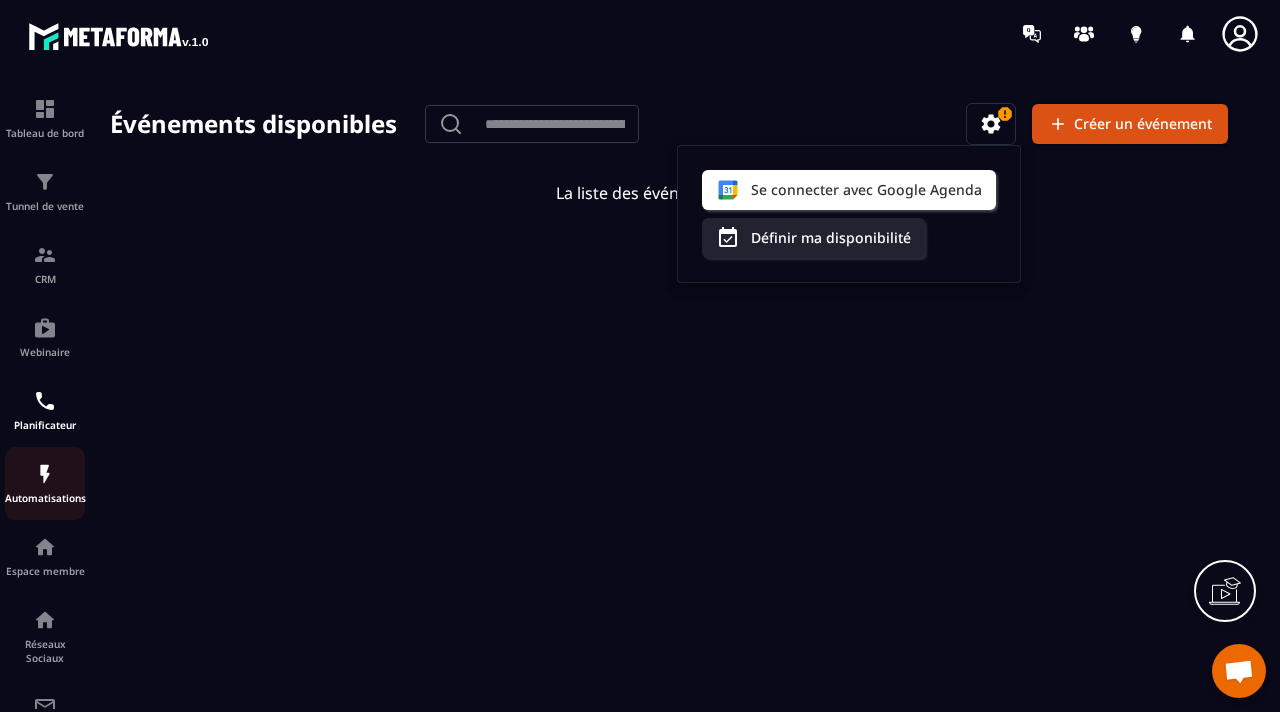 click at bounding box center (45, 474) 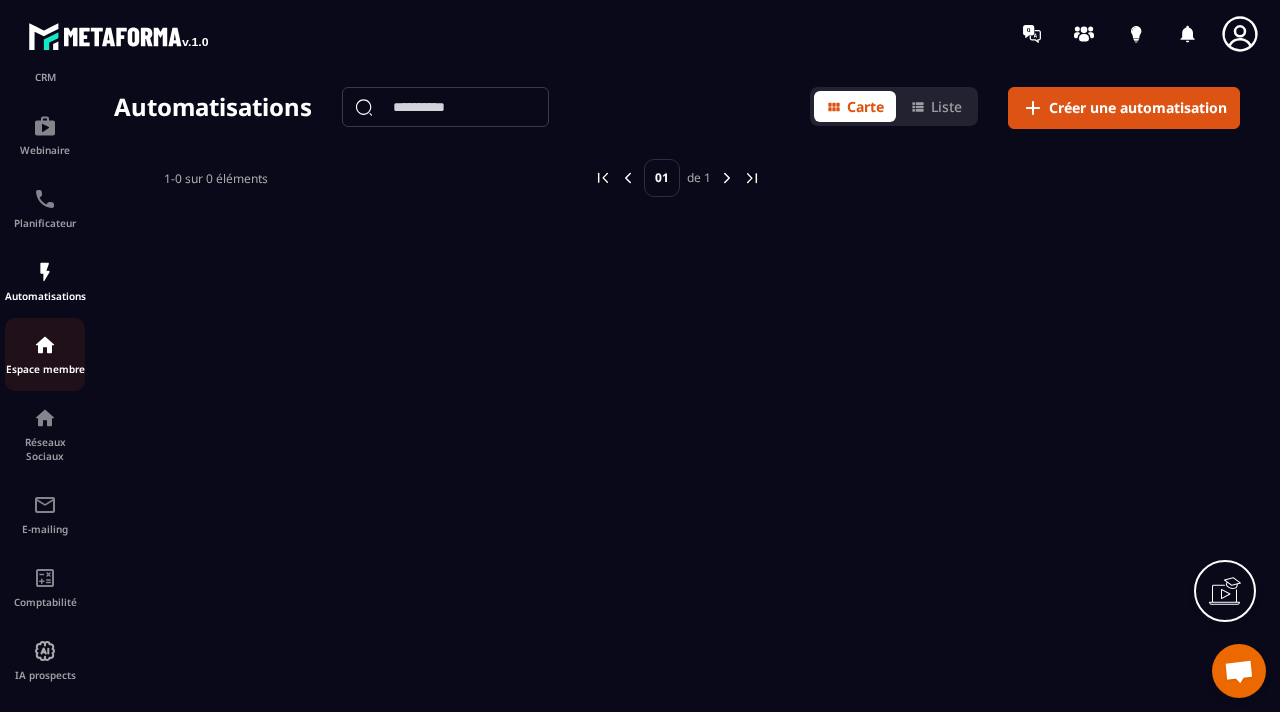 scroll, scrollTop: 214, scrollLeft: 0, axis: vertical 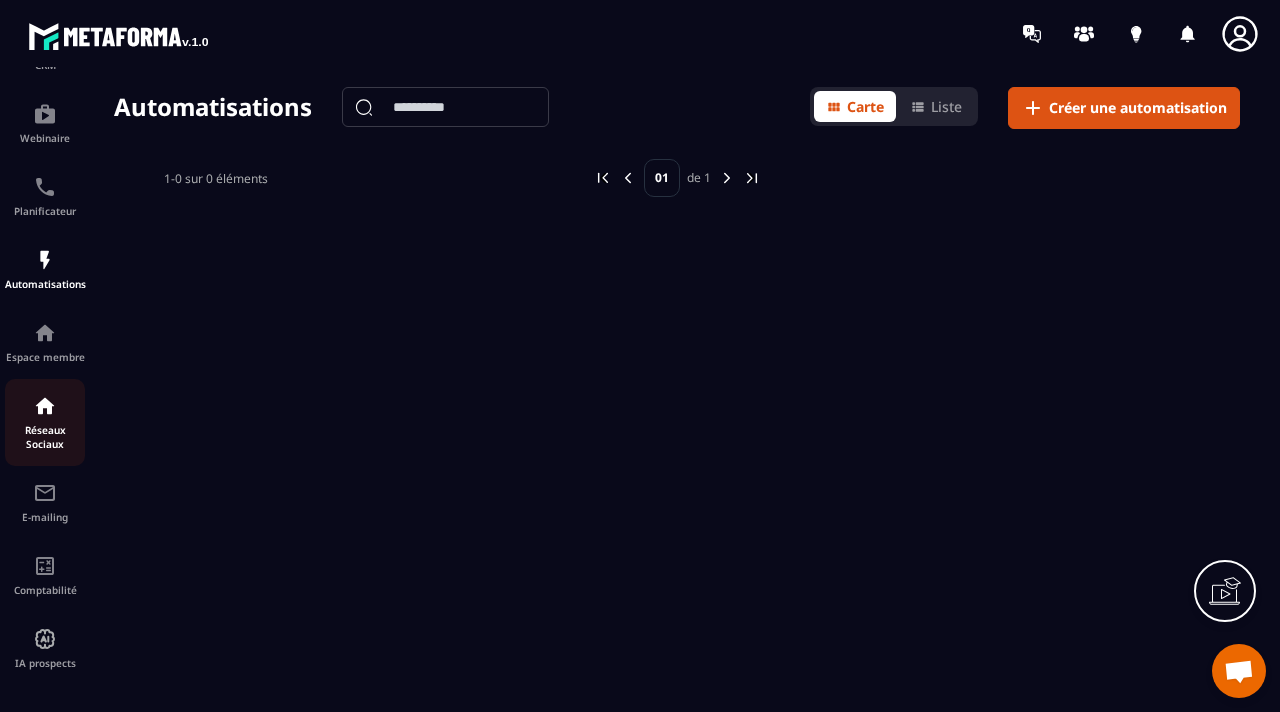 click at bounding box center (45, 406) 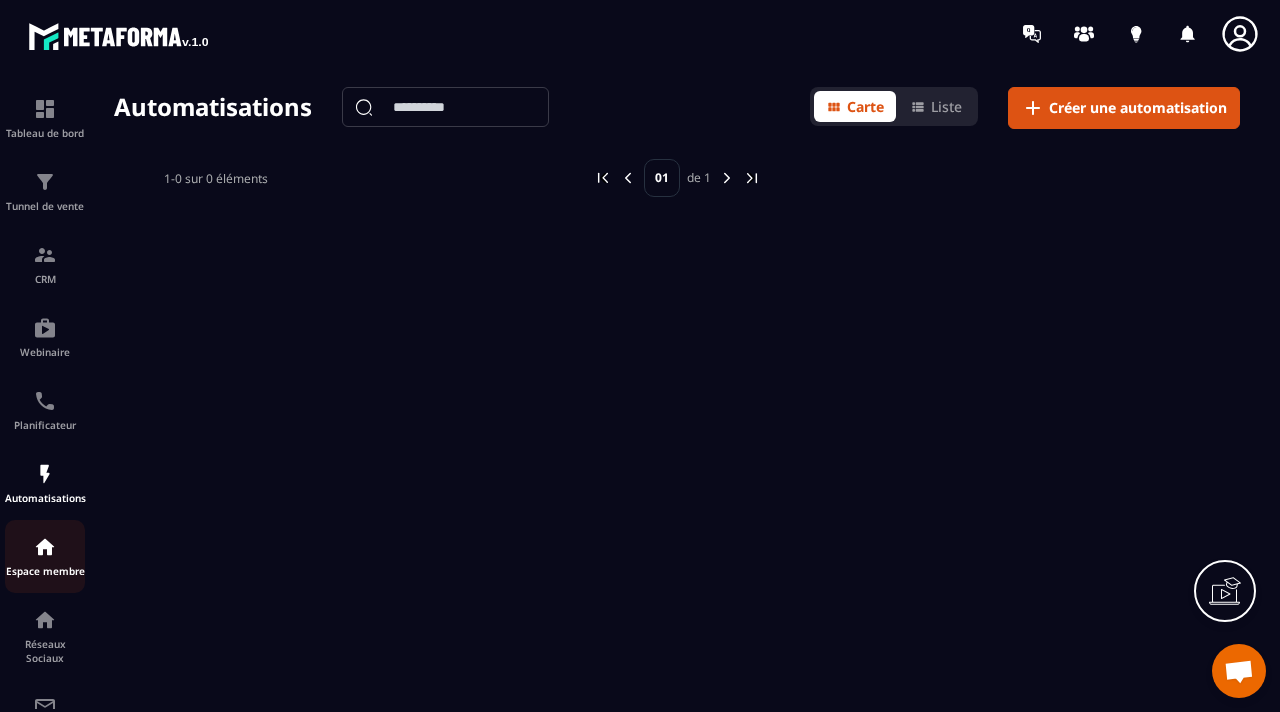 click at bounding box center [45, 547] 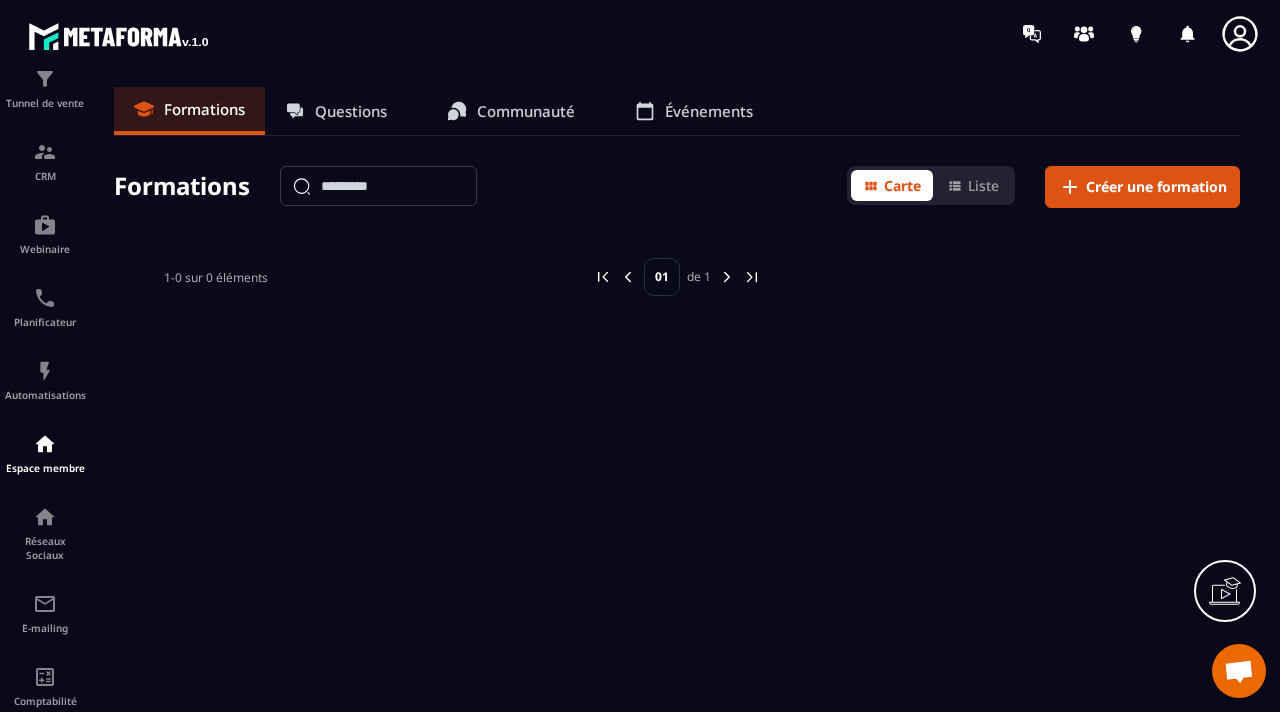 scroll, scrollTop: 105, scrollLeft: 0, axis: vertical 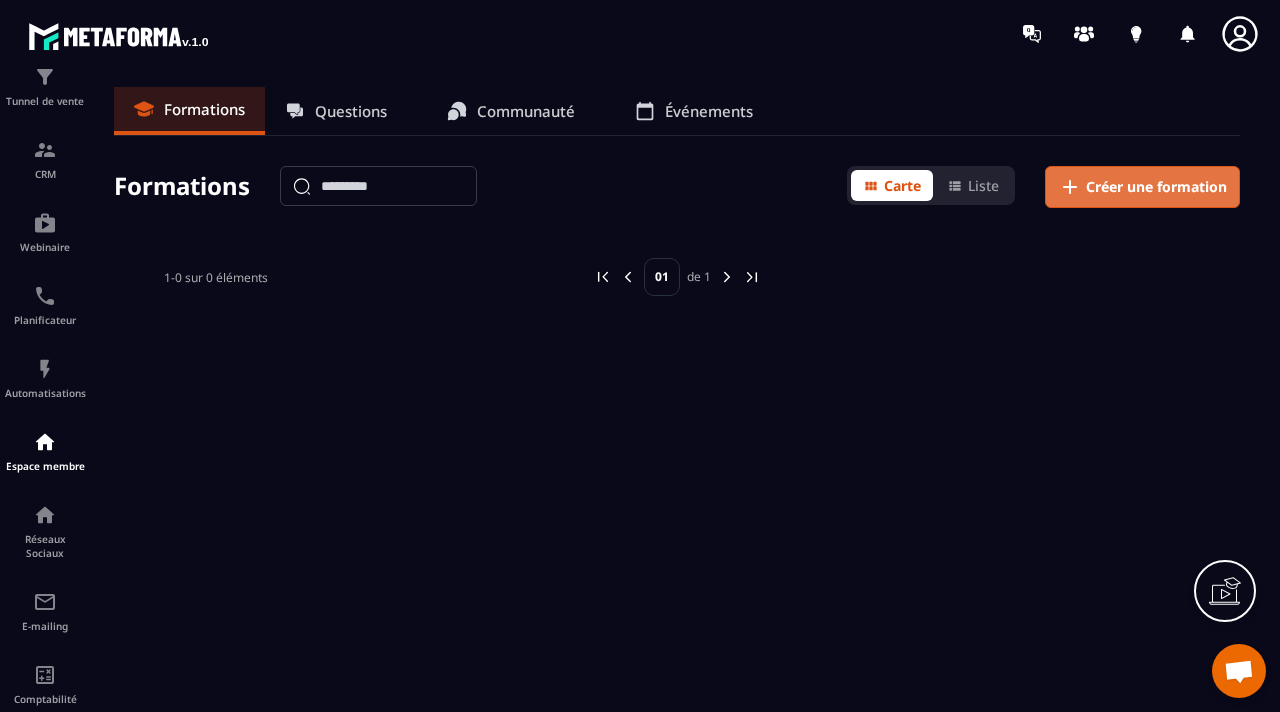 click on "Créer une formation" at bounding box center [1156, 187] 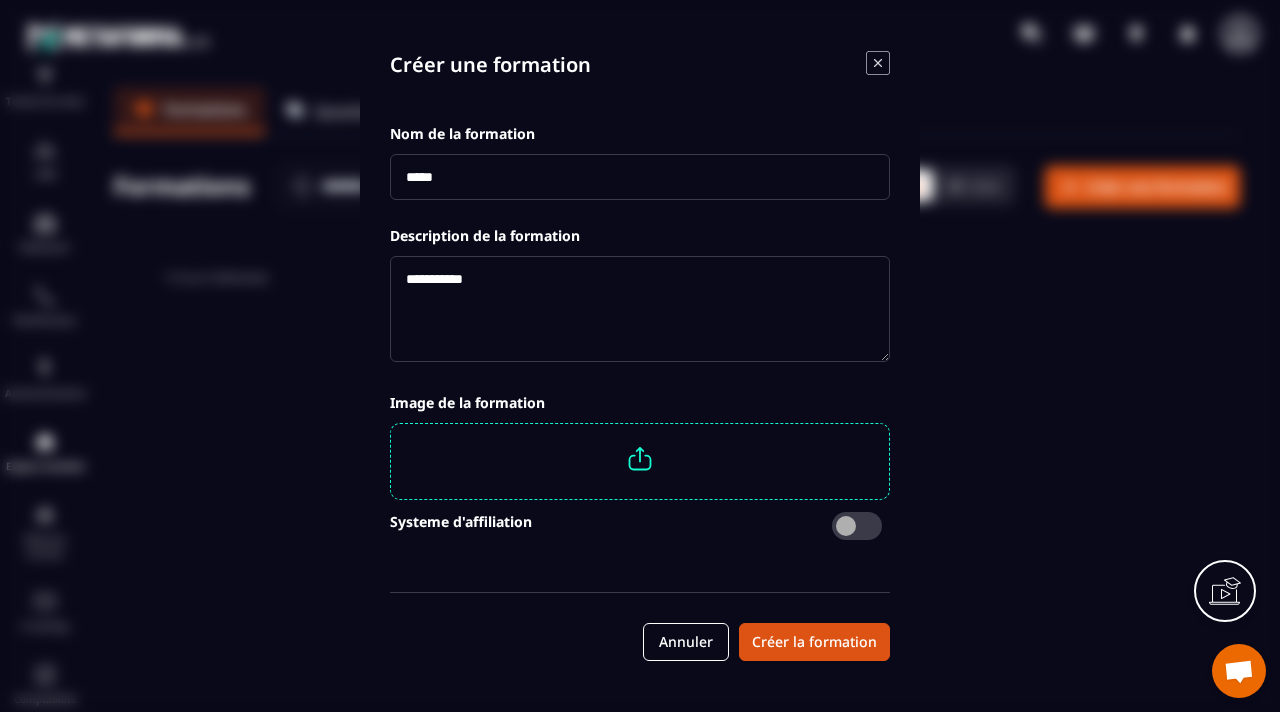 click 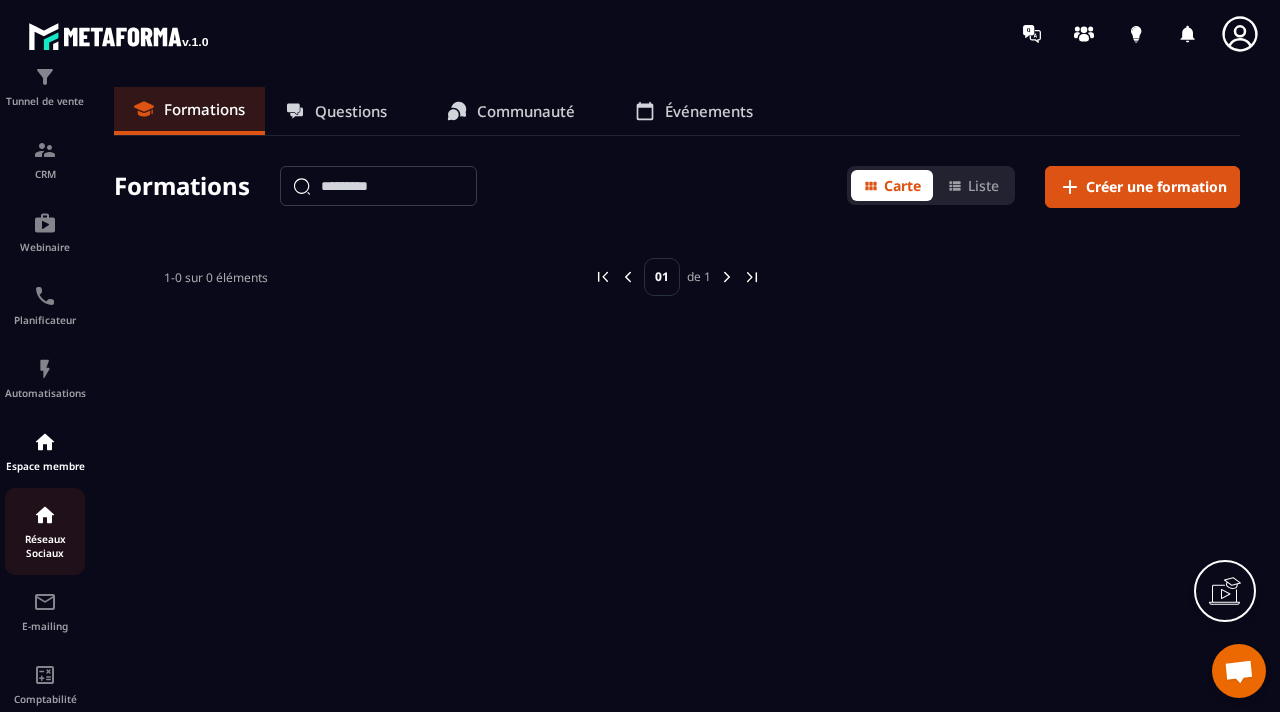 click at bounding box center (45, 515) 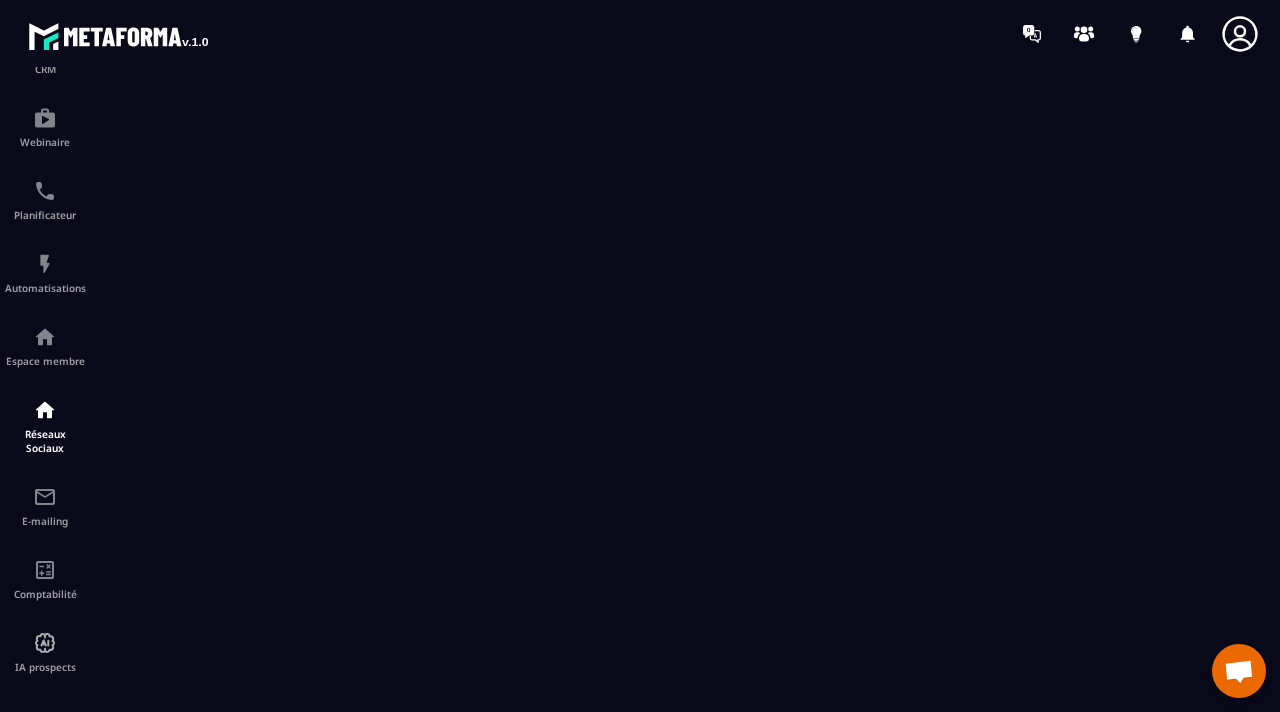 scroll, scrollTop: 214, scrollLeft: 0, axis: vertical 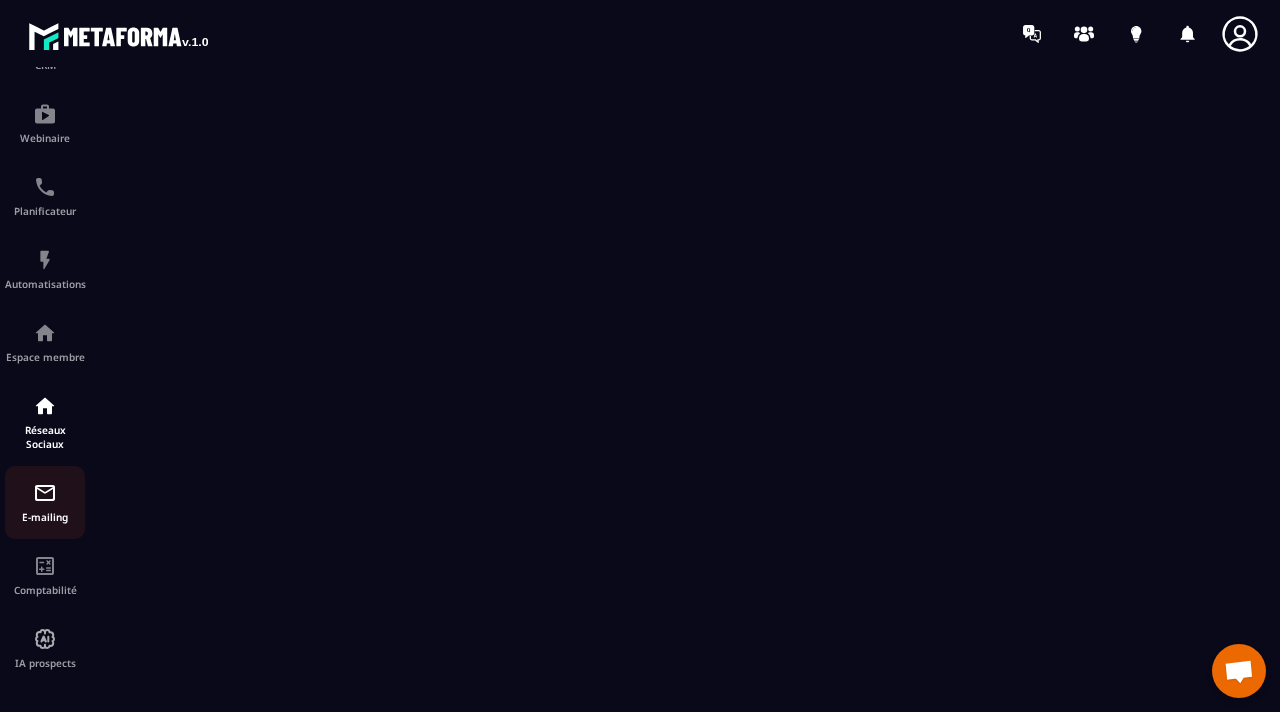 click at bounding box center [45, 493] 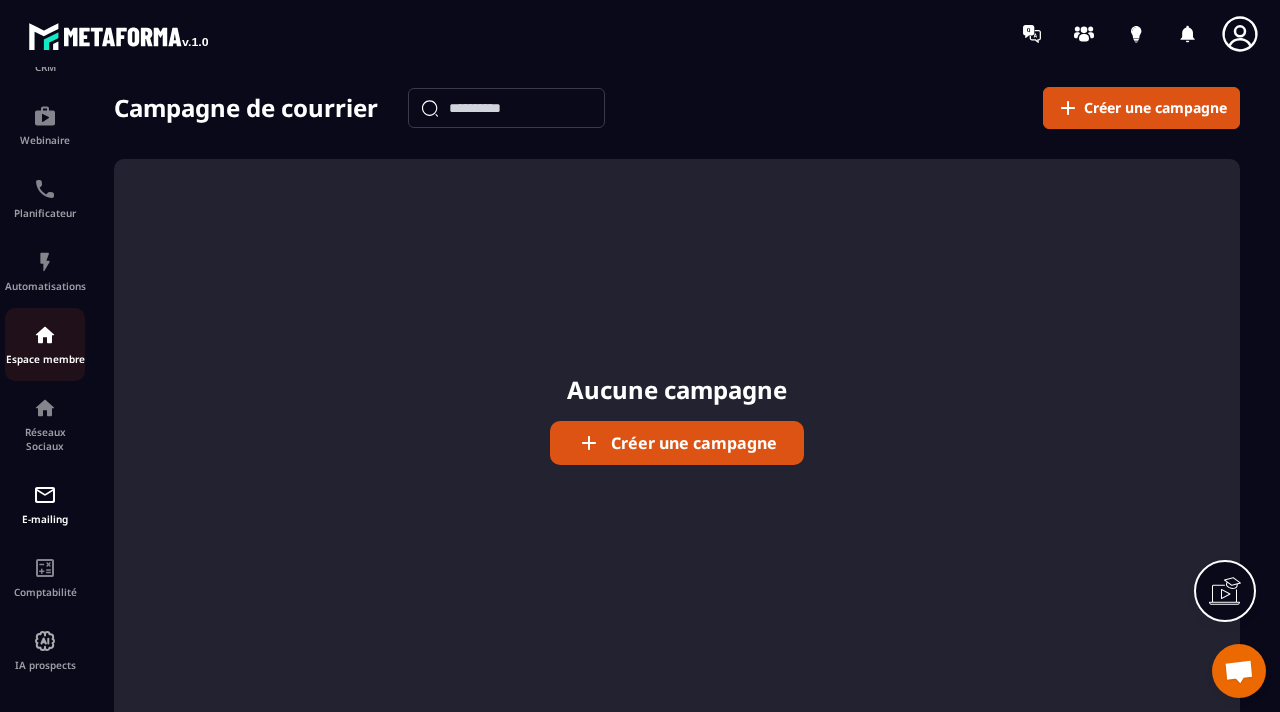 scroll, scrollTop: 214, scrollLeft: 0, axis: vertical 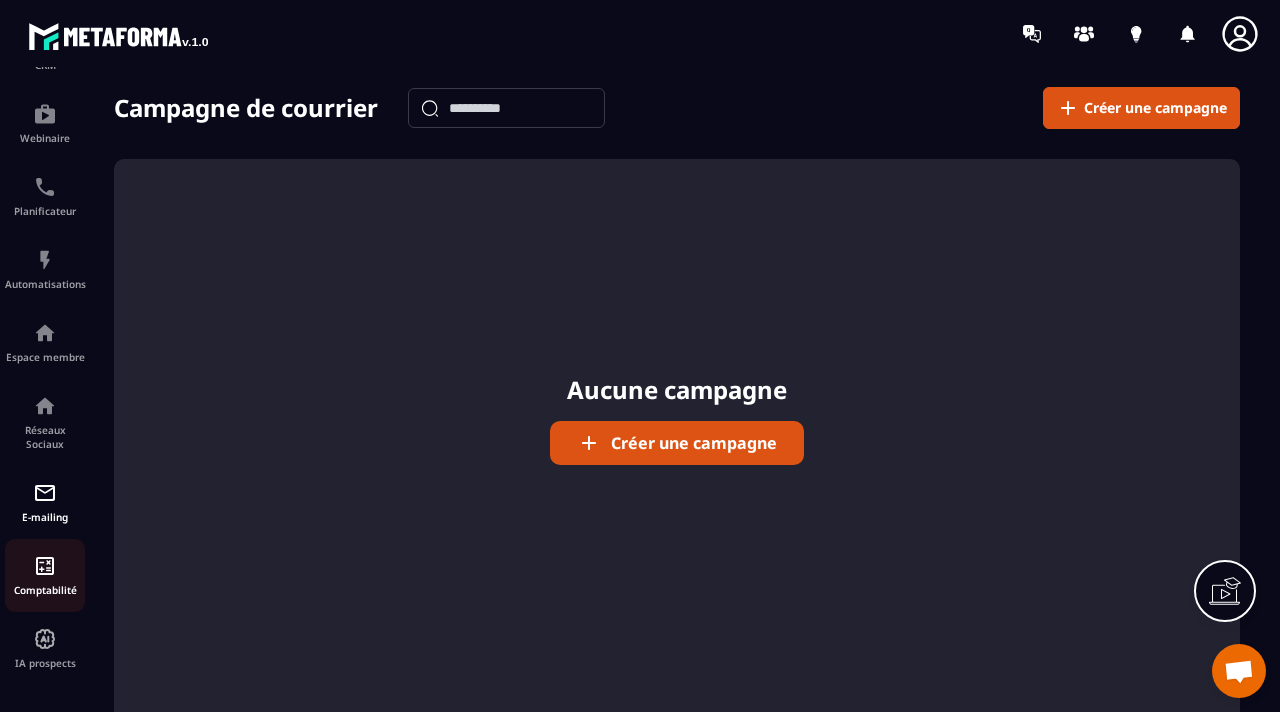 click at bounding box center (45, 566) 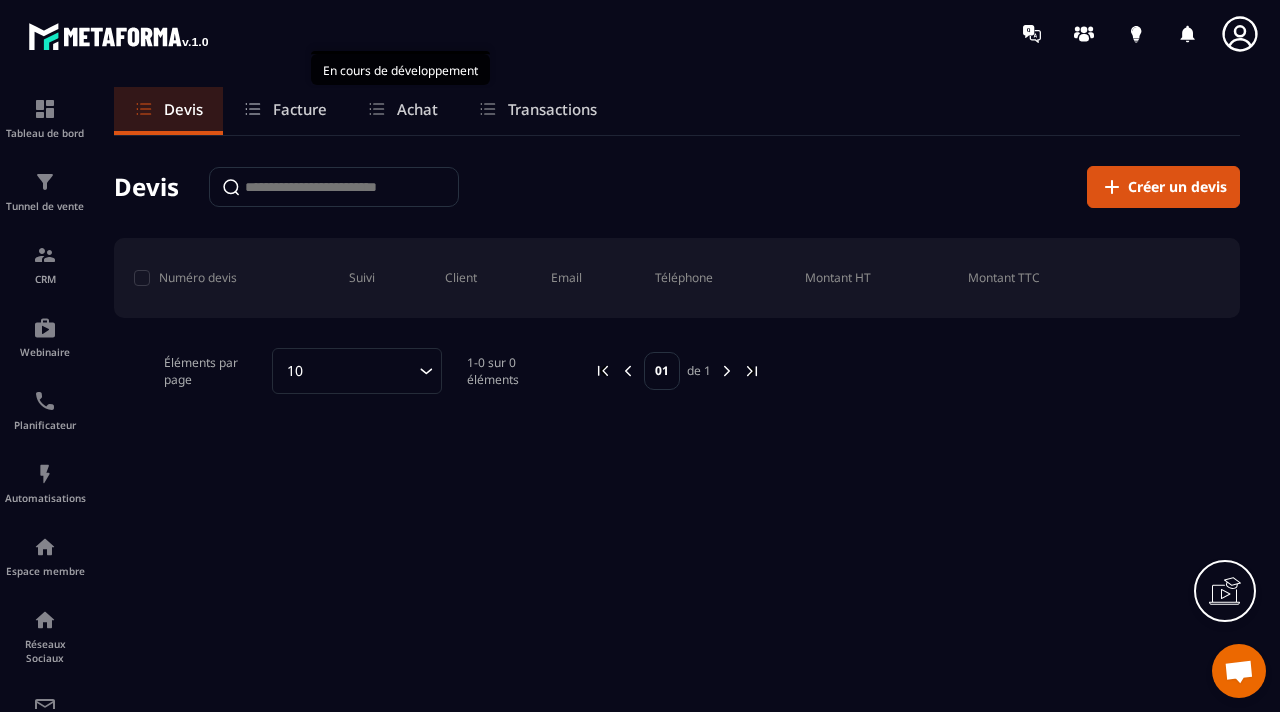 click 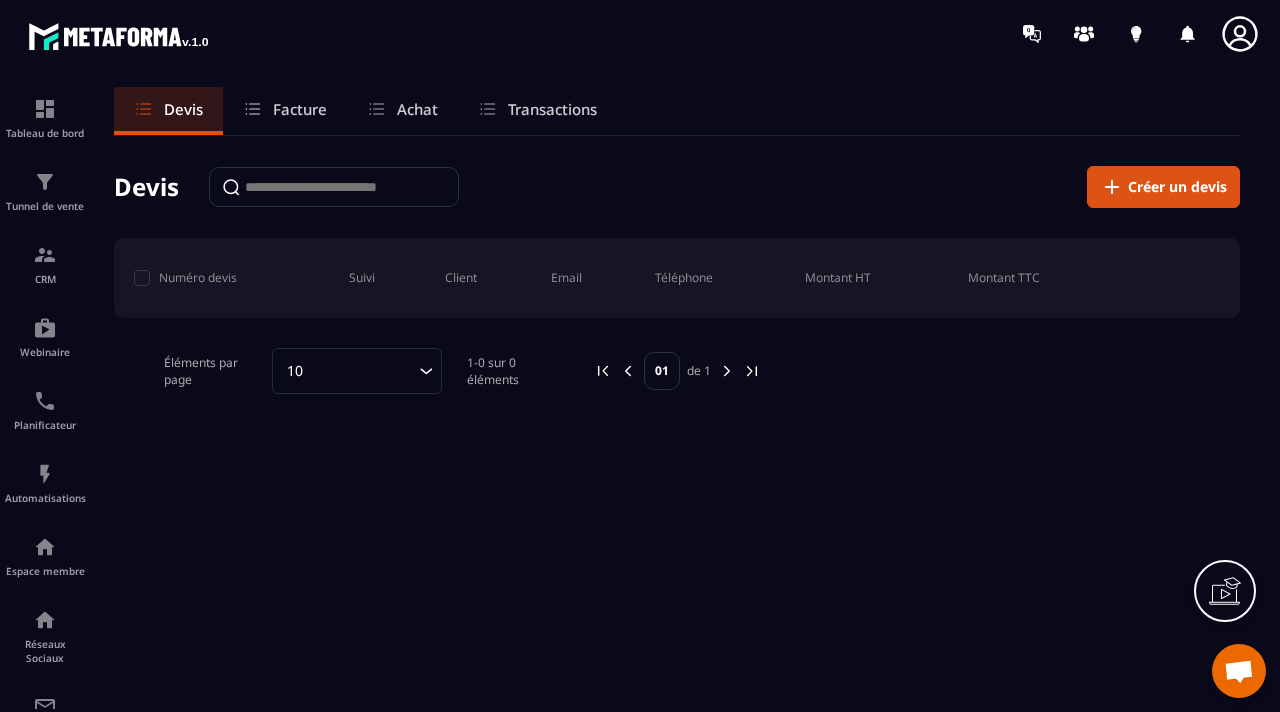 click 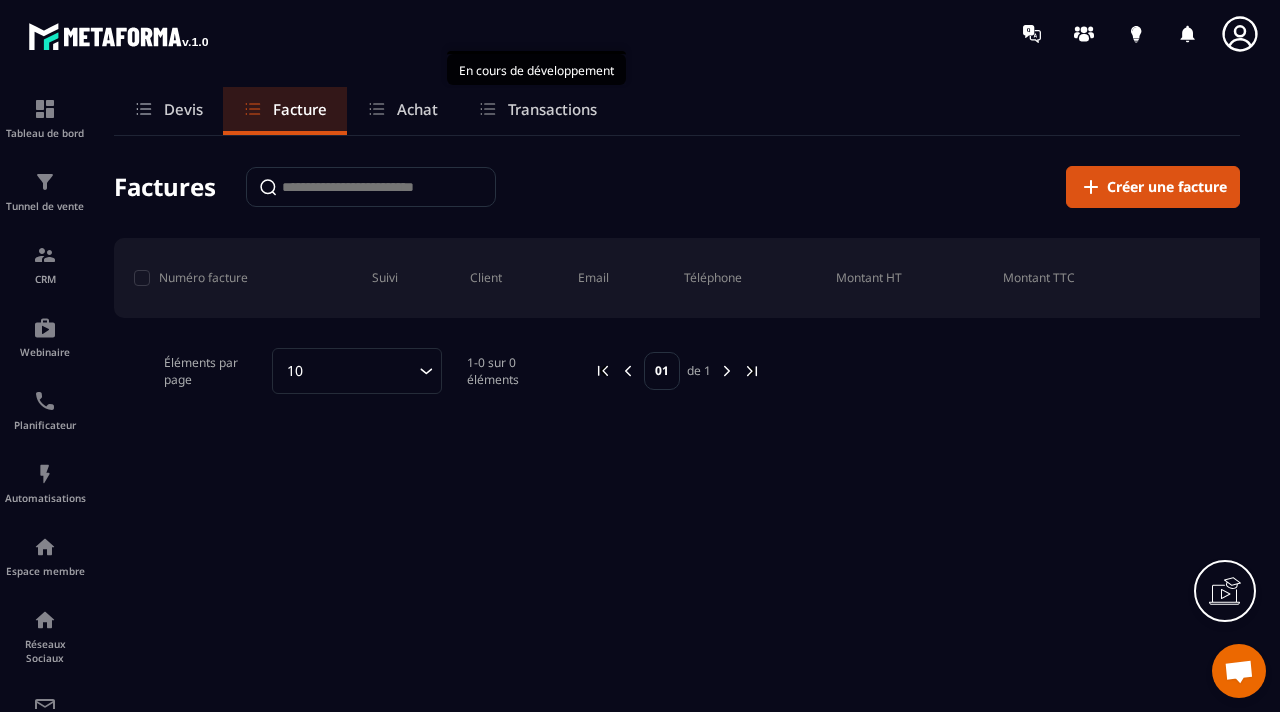 click 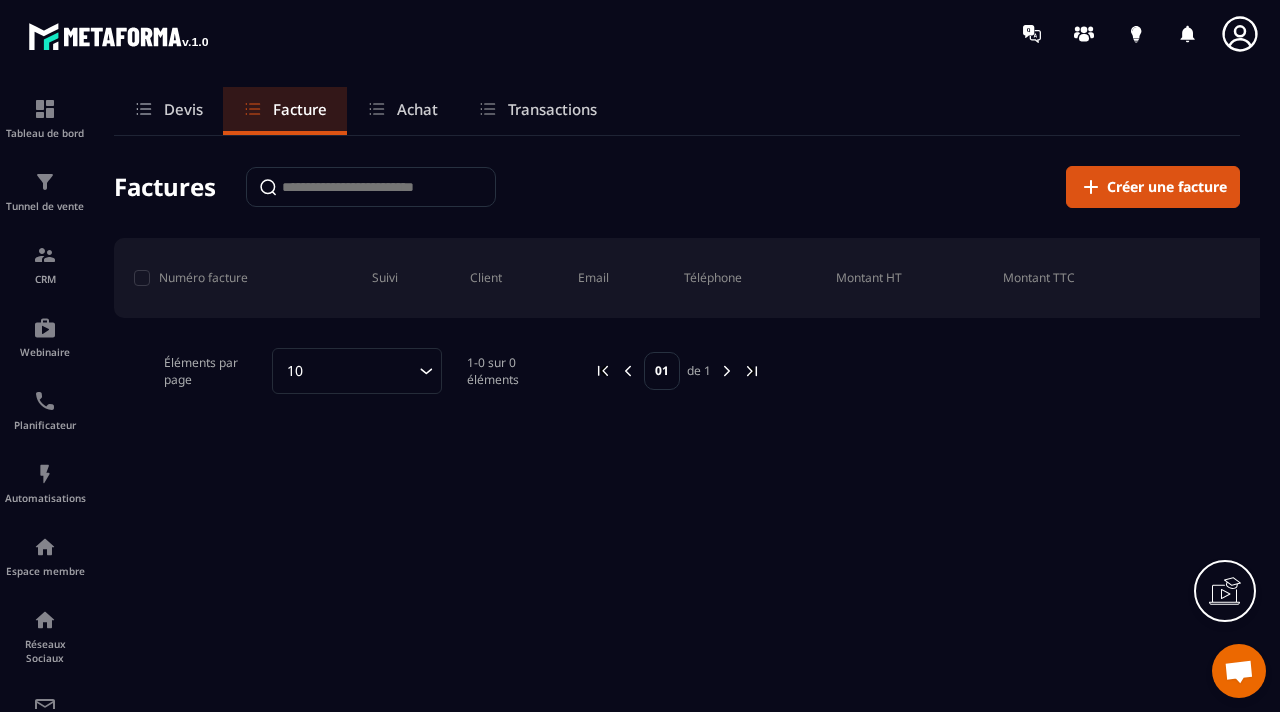 click on "Facture" at bounding box center [300, 109] 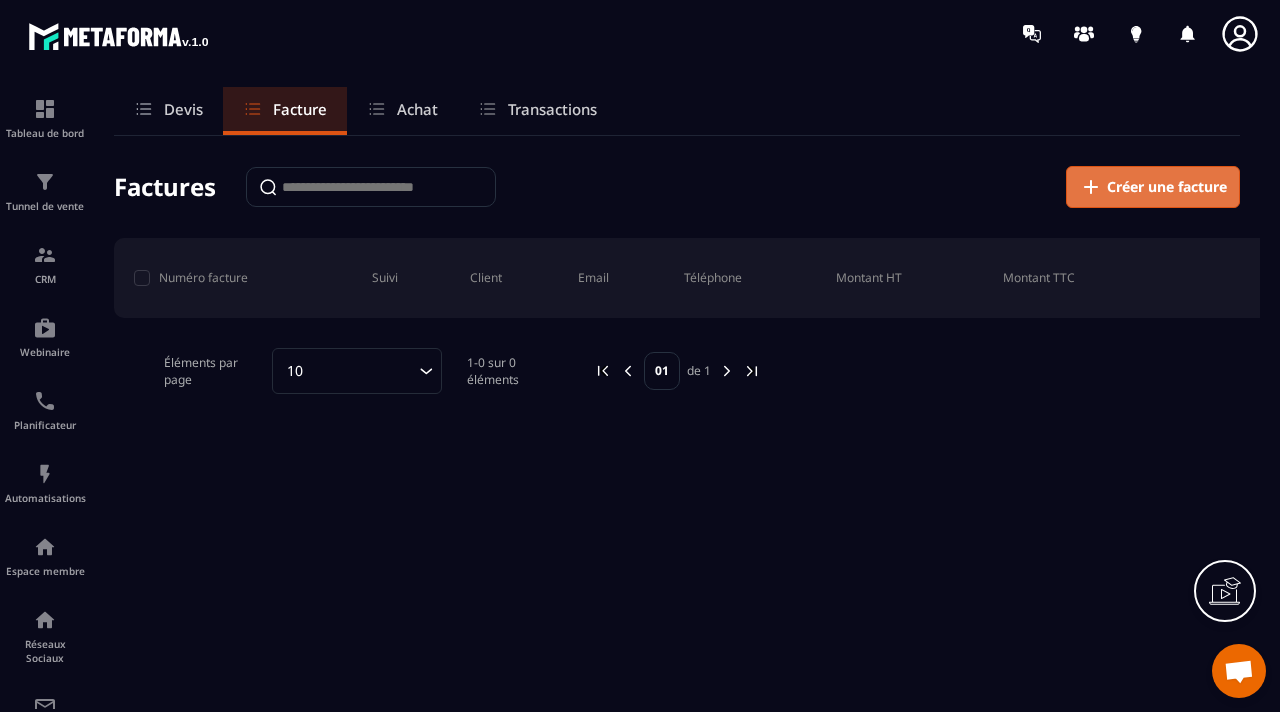 click on "Créer une facture" at bounding box center [1167, 187] 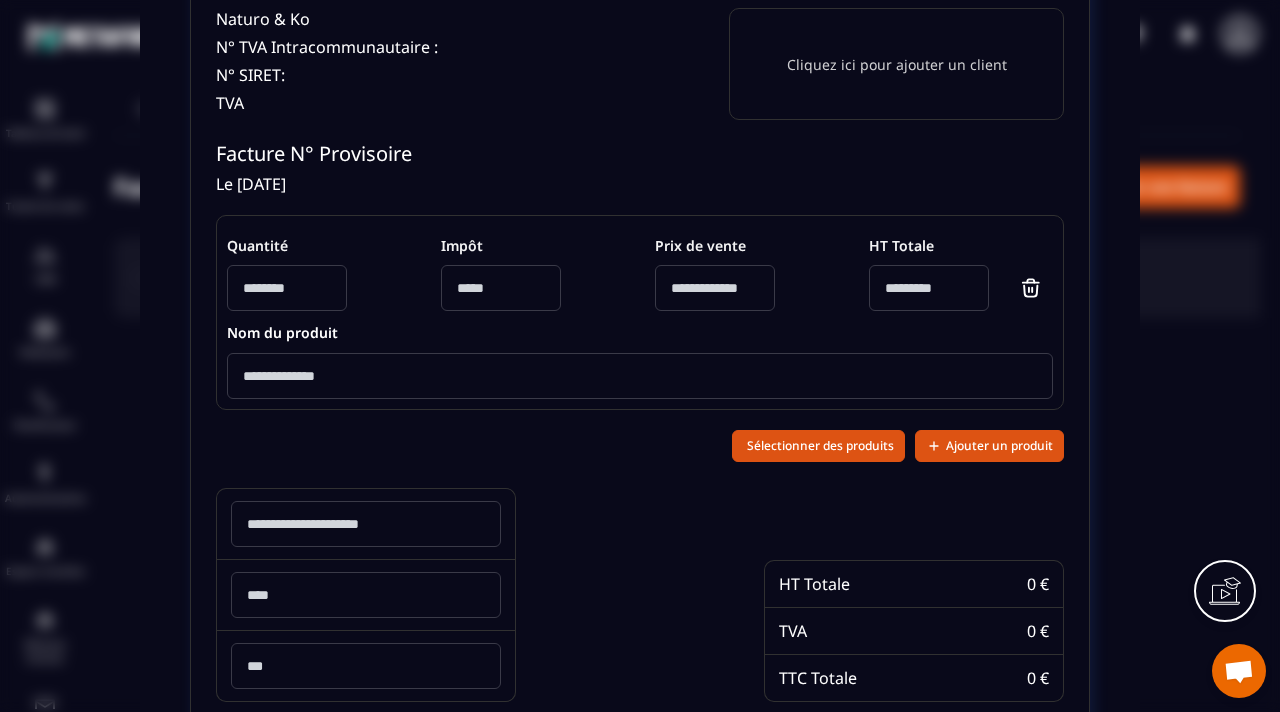 scroll, scrollTop: 0, scrollLeft: 0, axis: both 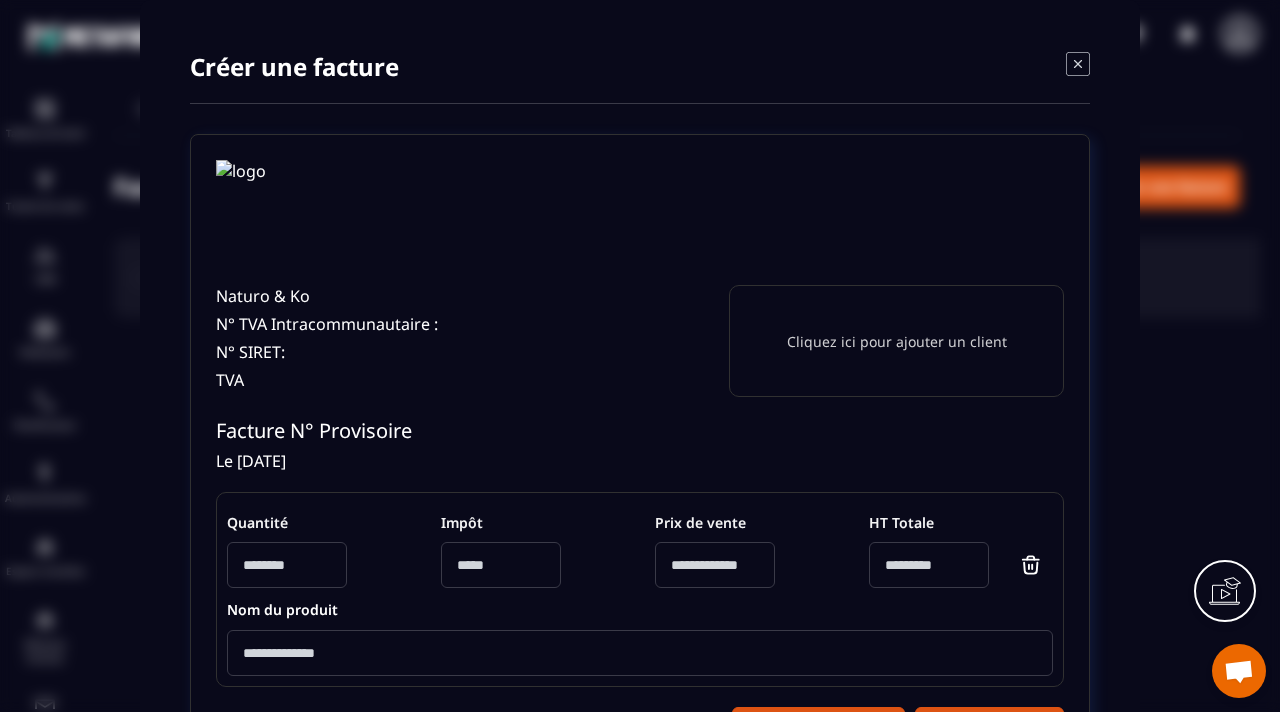 click 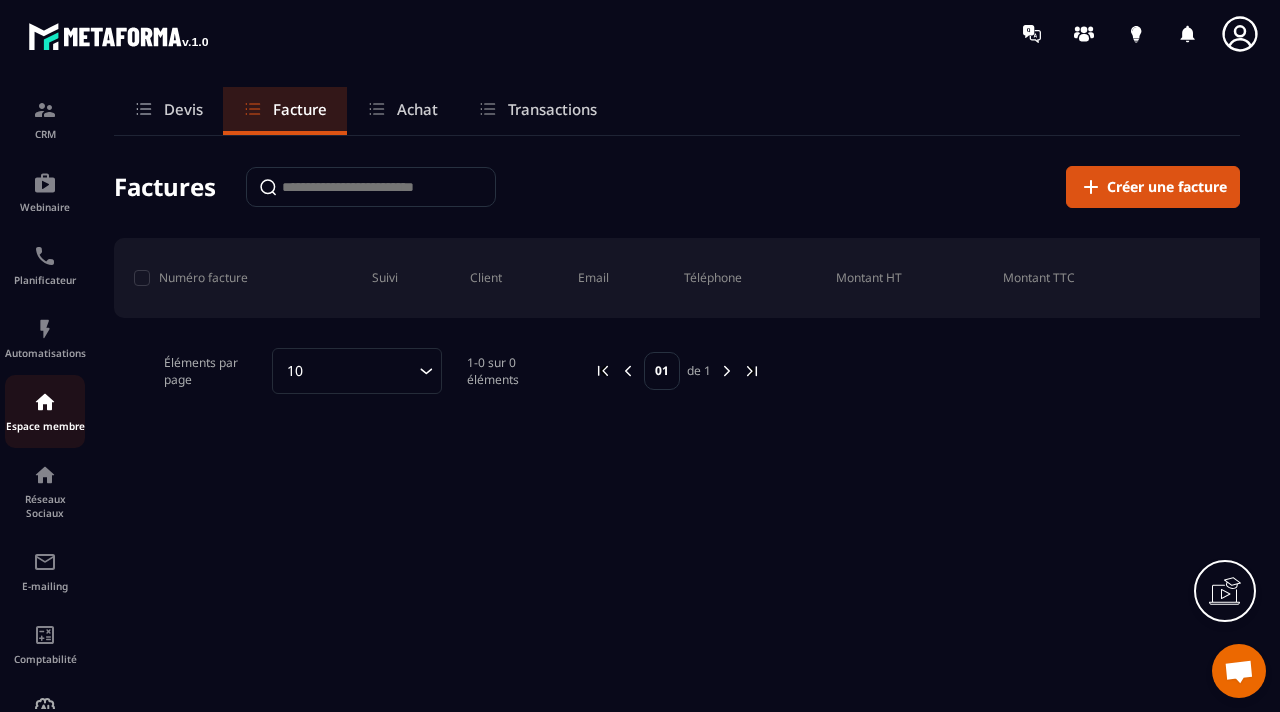 scroll, scrollTop: 214, scrollLeft: 0, axis: vertical 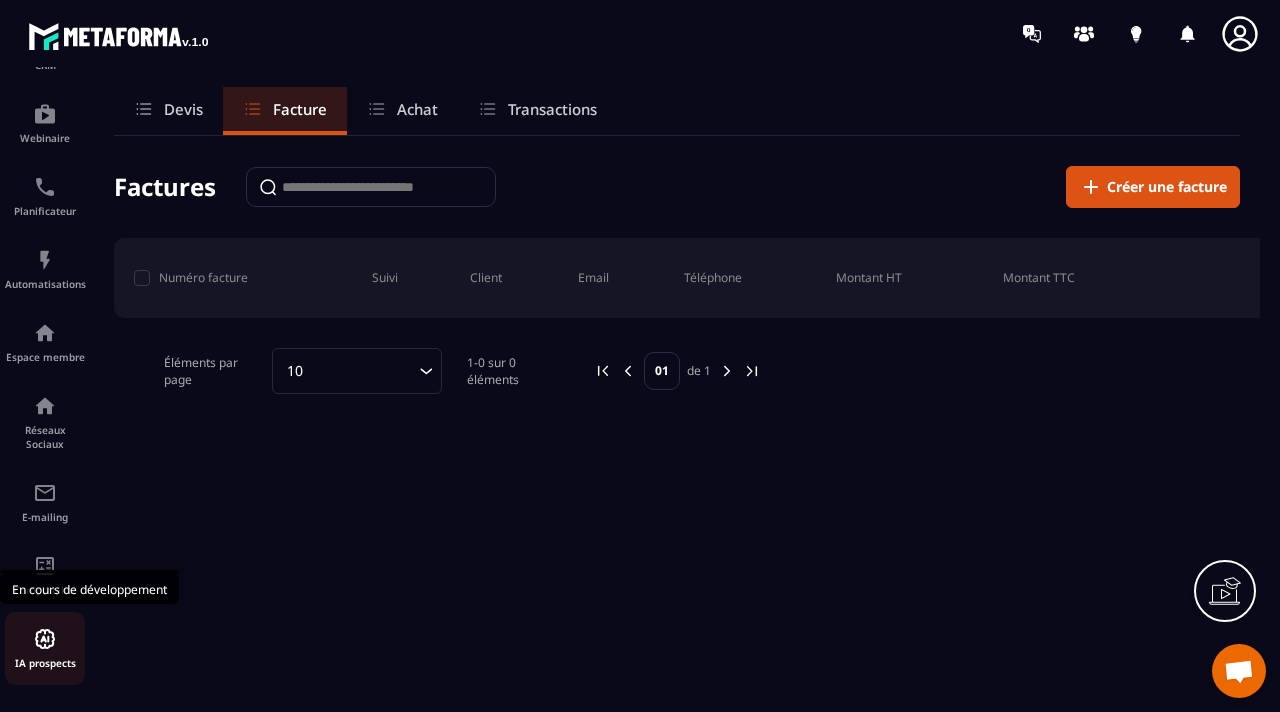 click at bounding box center (45, 639) 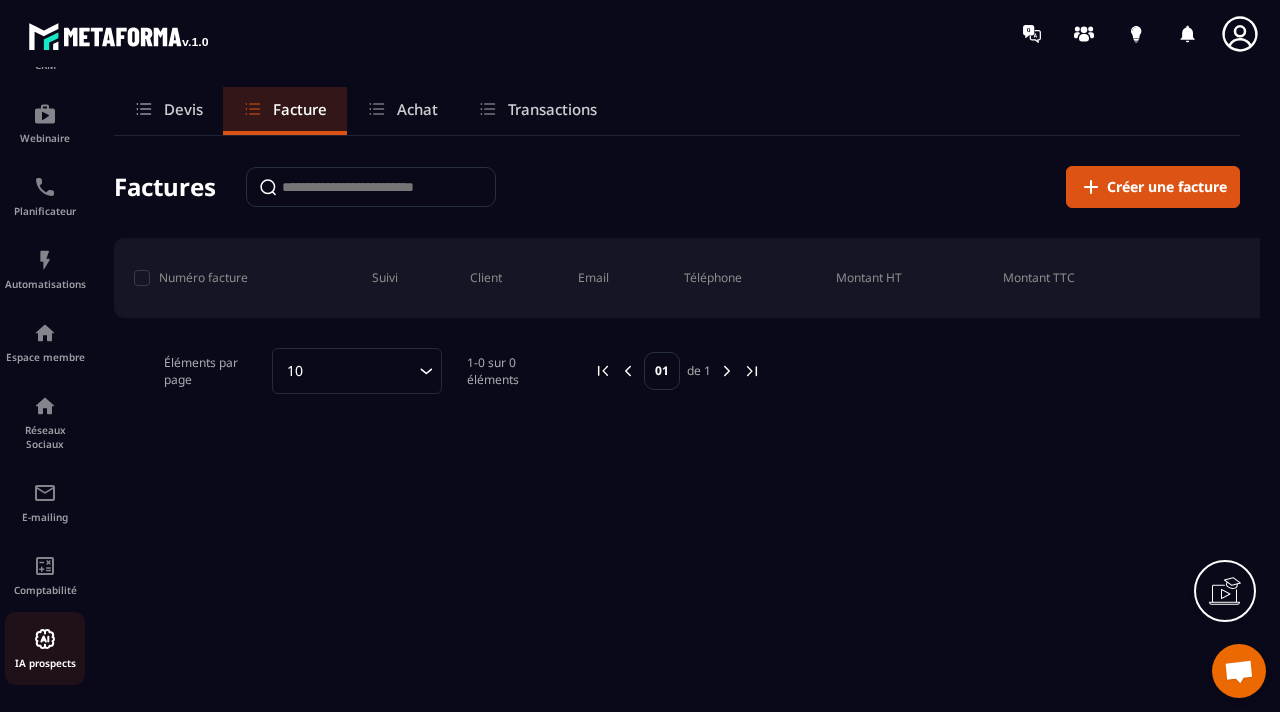 click at bounding box center [45, 639] 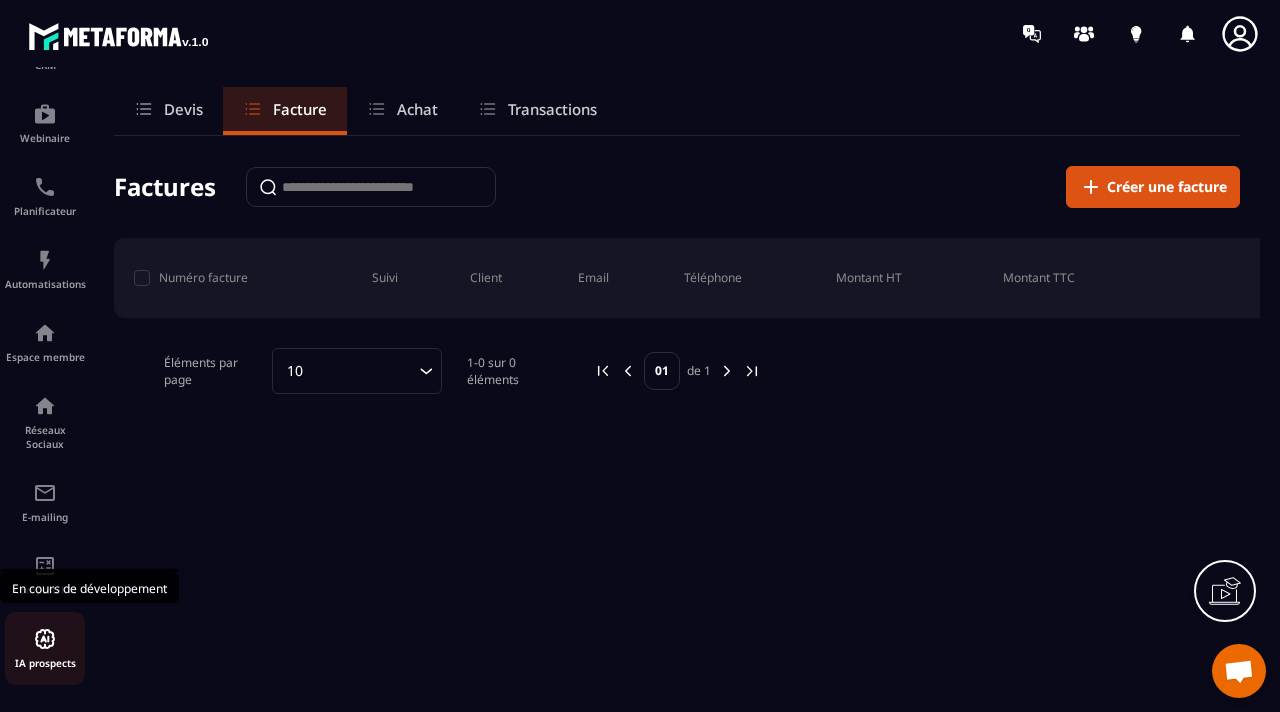 click at bounding box center [45, 639] 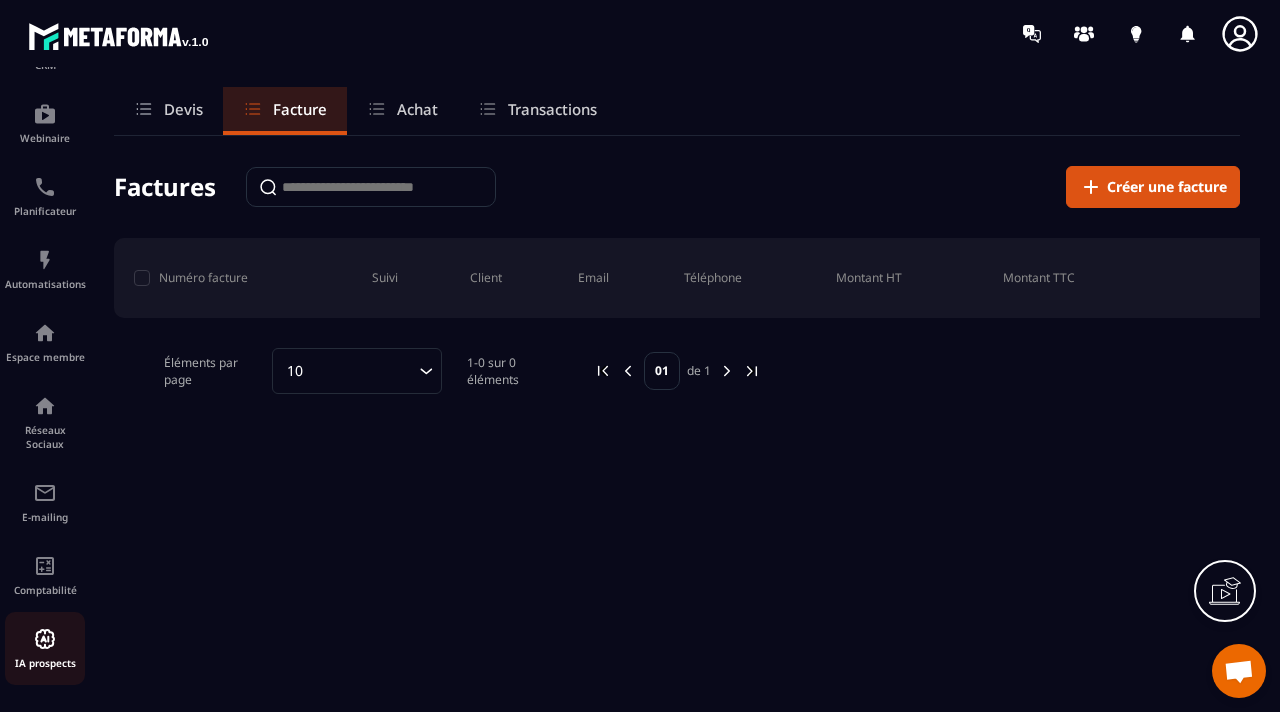 click on "IA prospects" at bounding box center [45, 663] 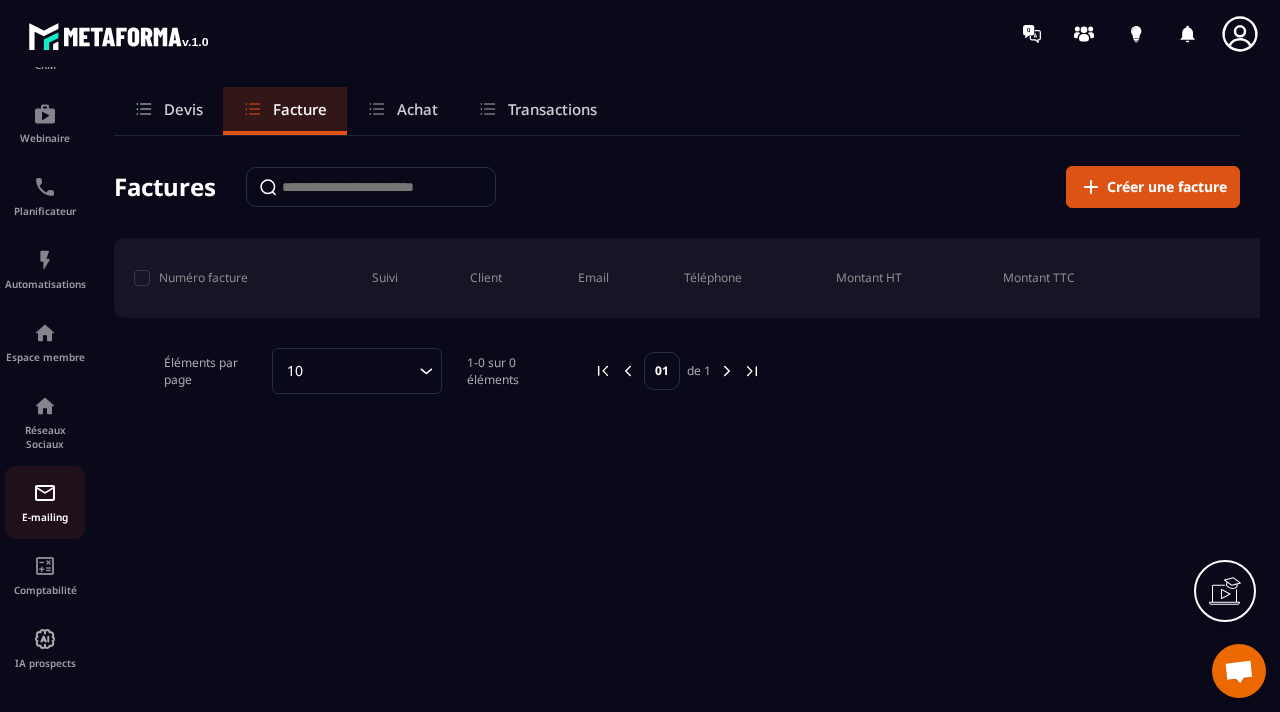 click at bounding box center [45, 493] 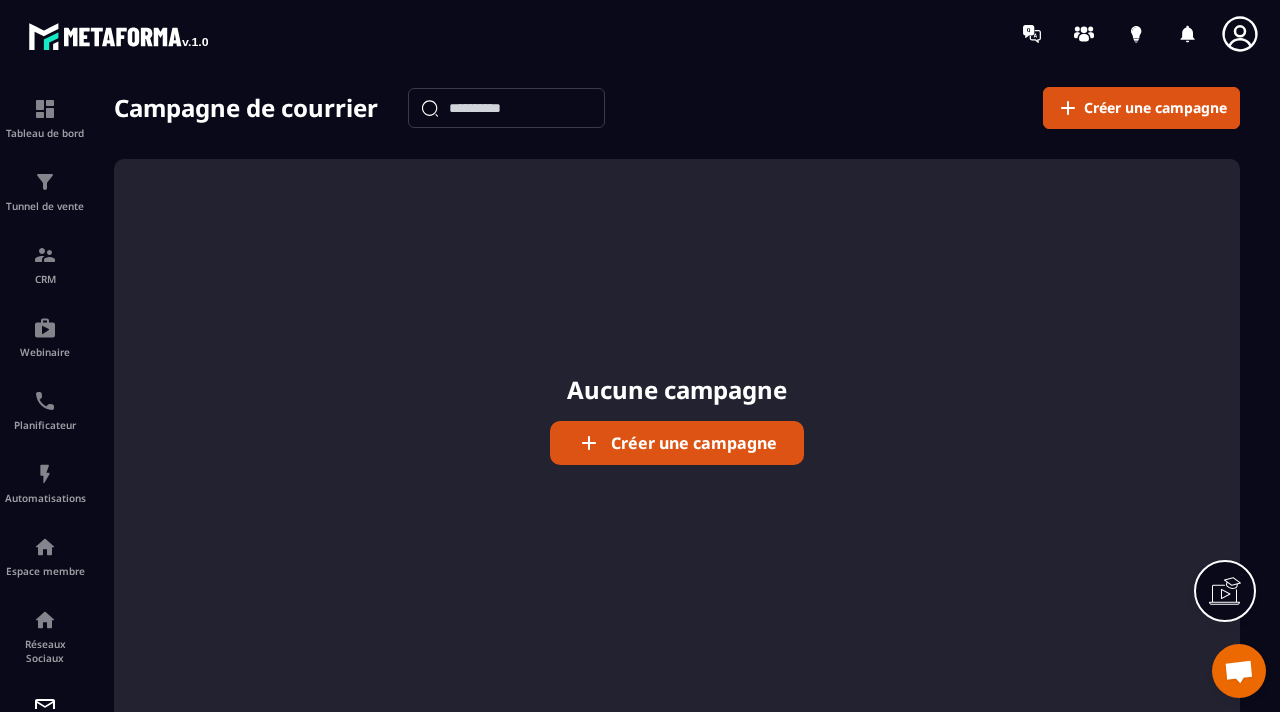click on "Créer une campagne" at bounding box center (694, 443) 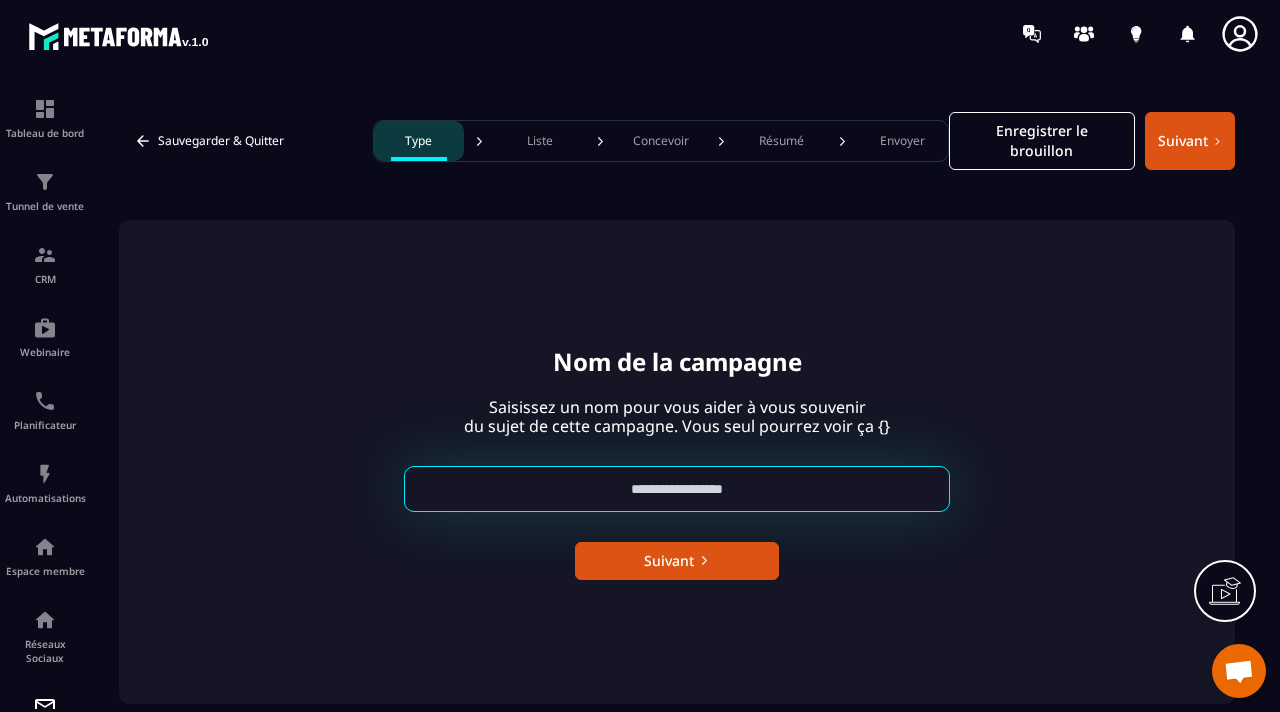 click at bounding box center [677, 489] 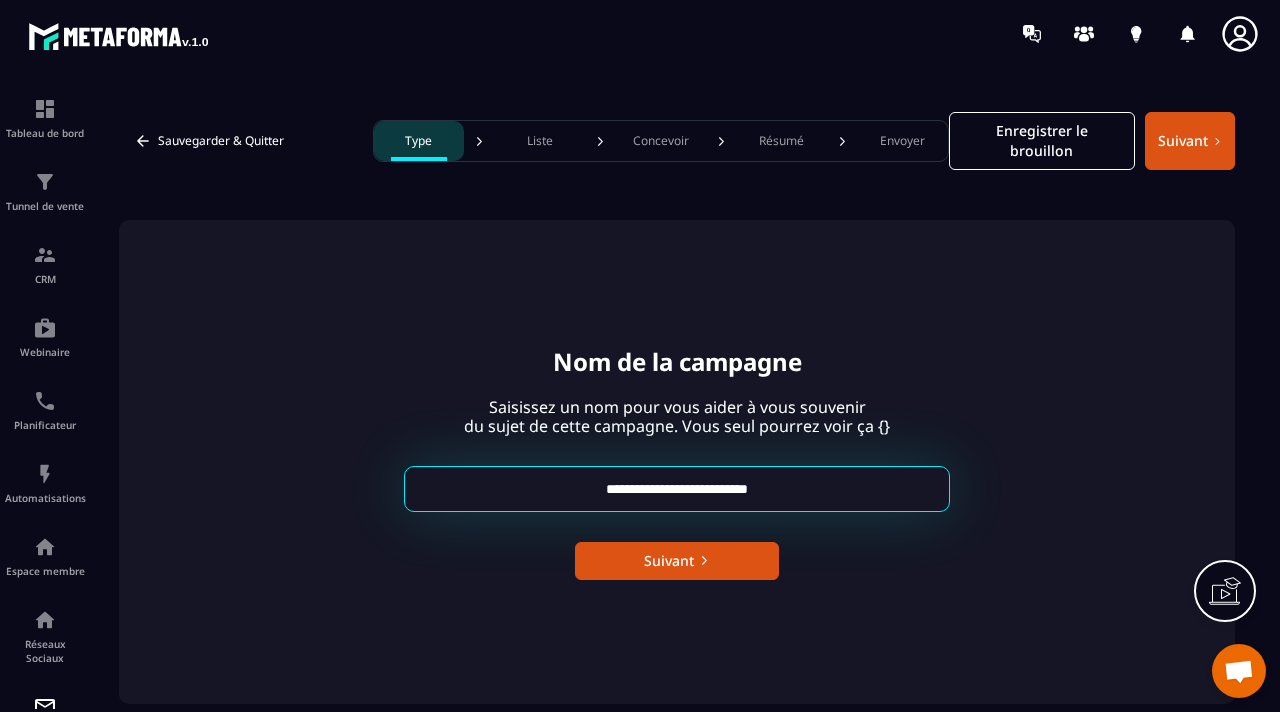 click on "**********" at bounding box center [677, 489] 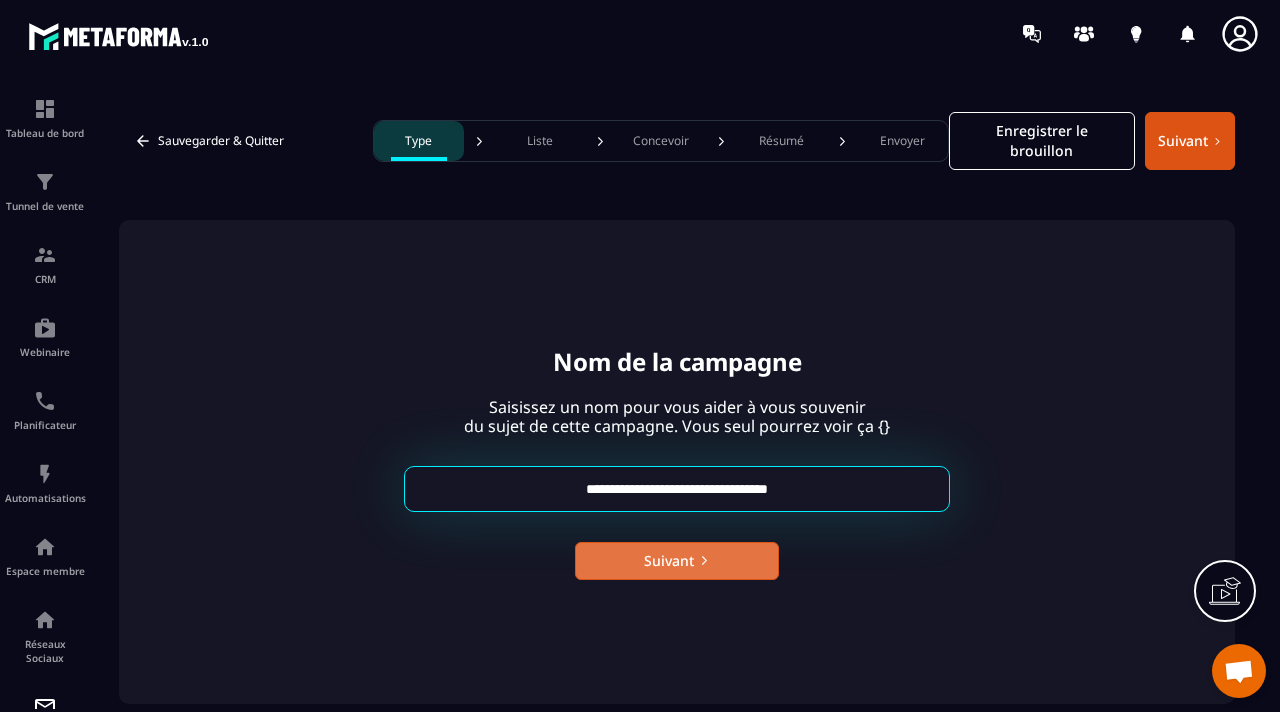 type on "**********" 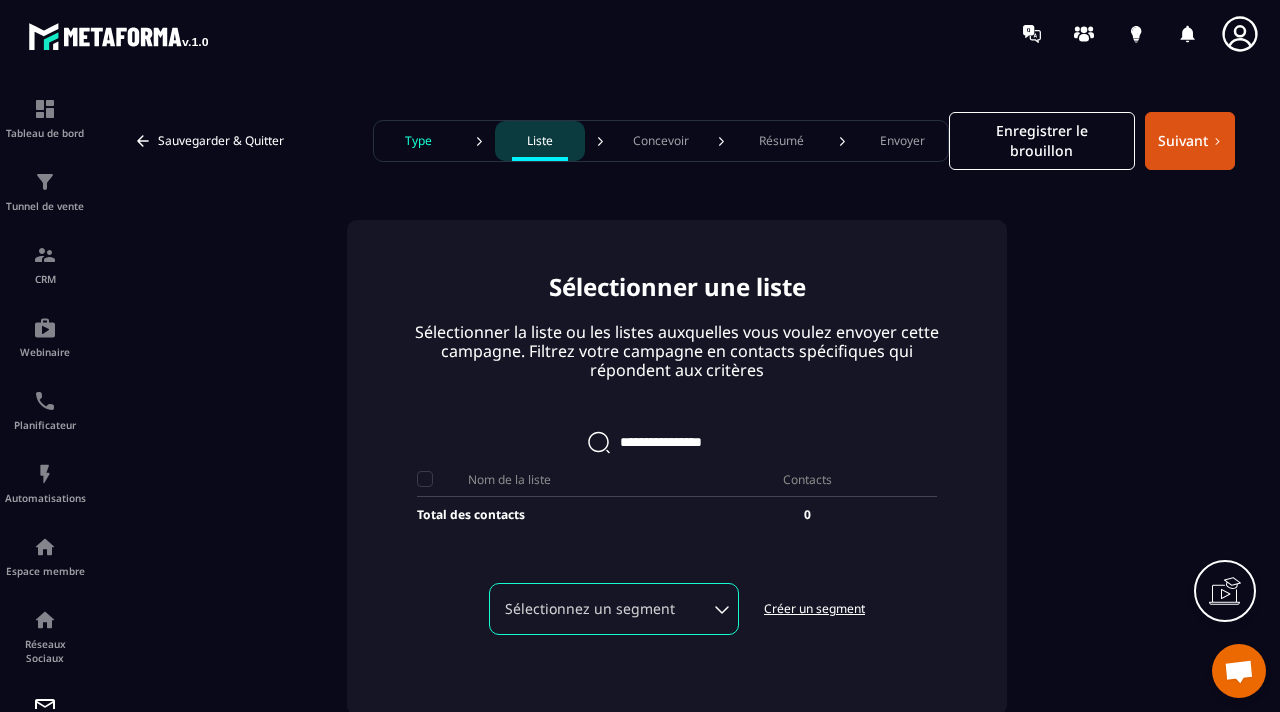 click on "Sélectionnez un segment" at bounding box center (614, 609) 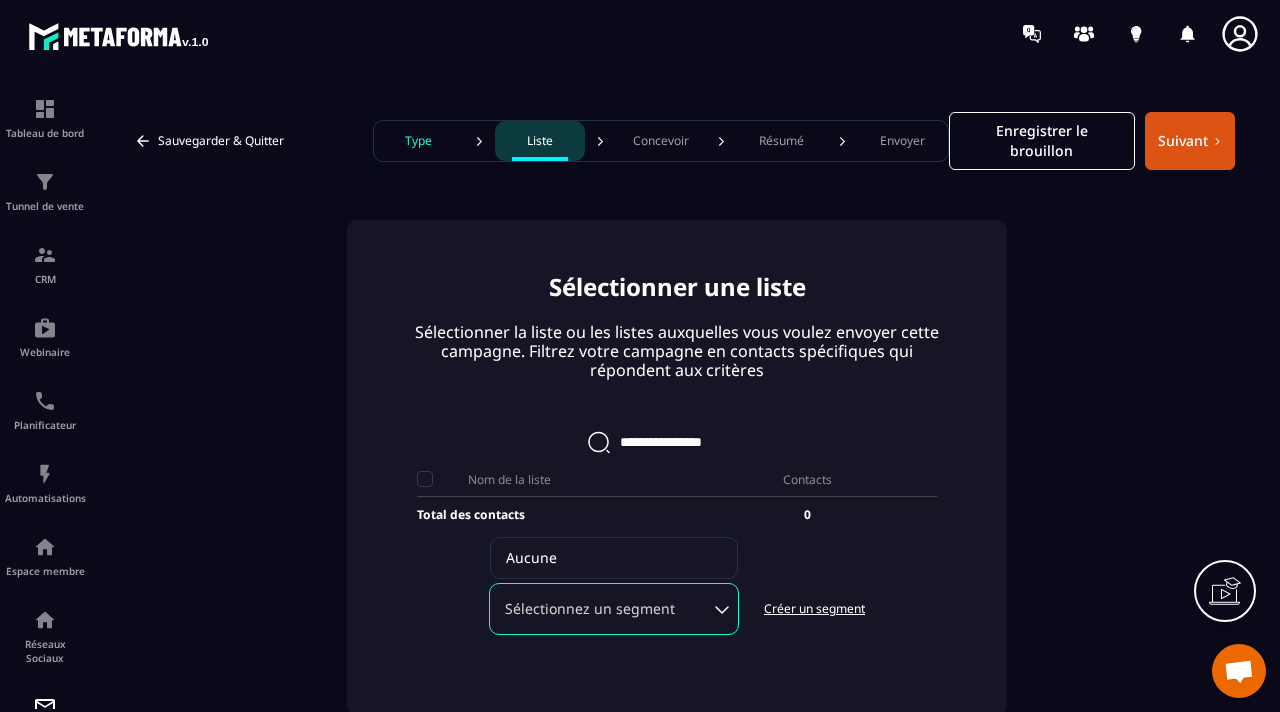 click on "Sélectionnez un segment" at bounding box center [614, 609] 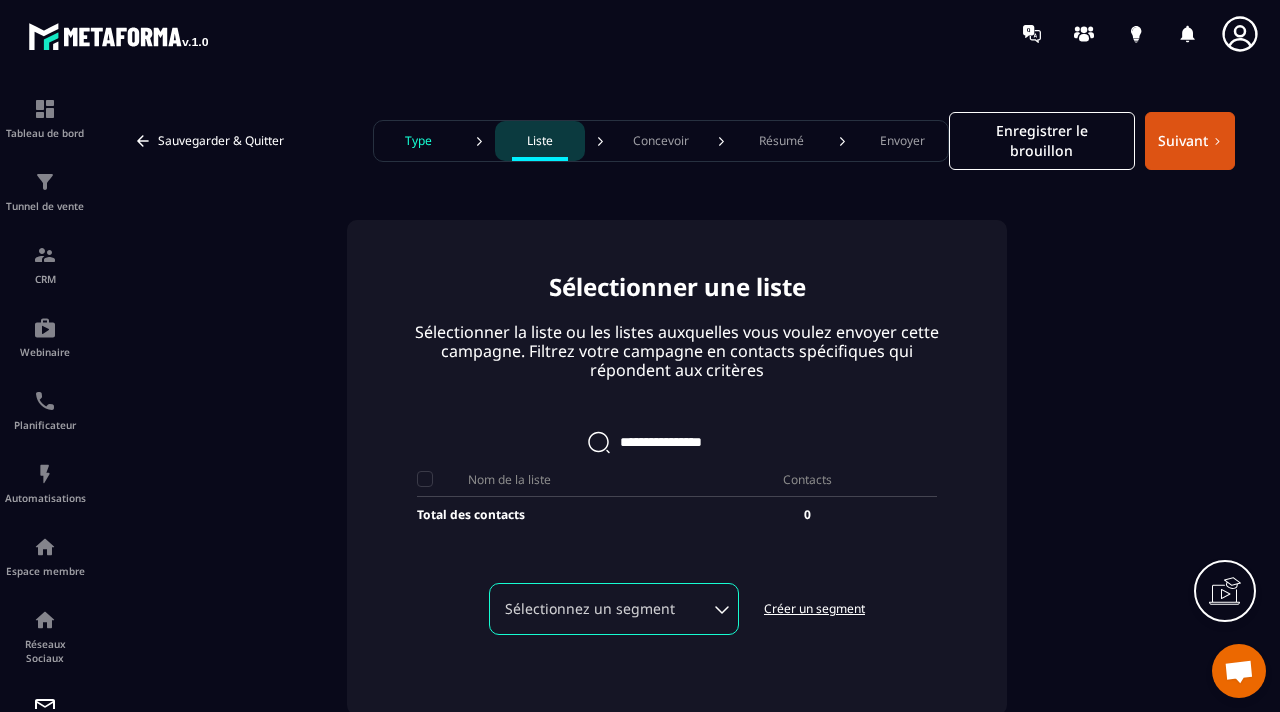 click on "Nom de la liste" at bounding box center (547, 480) 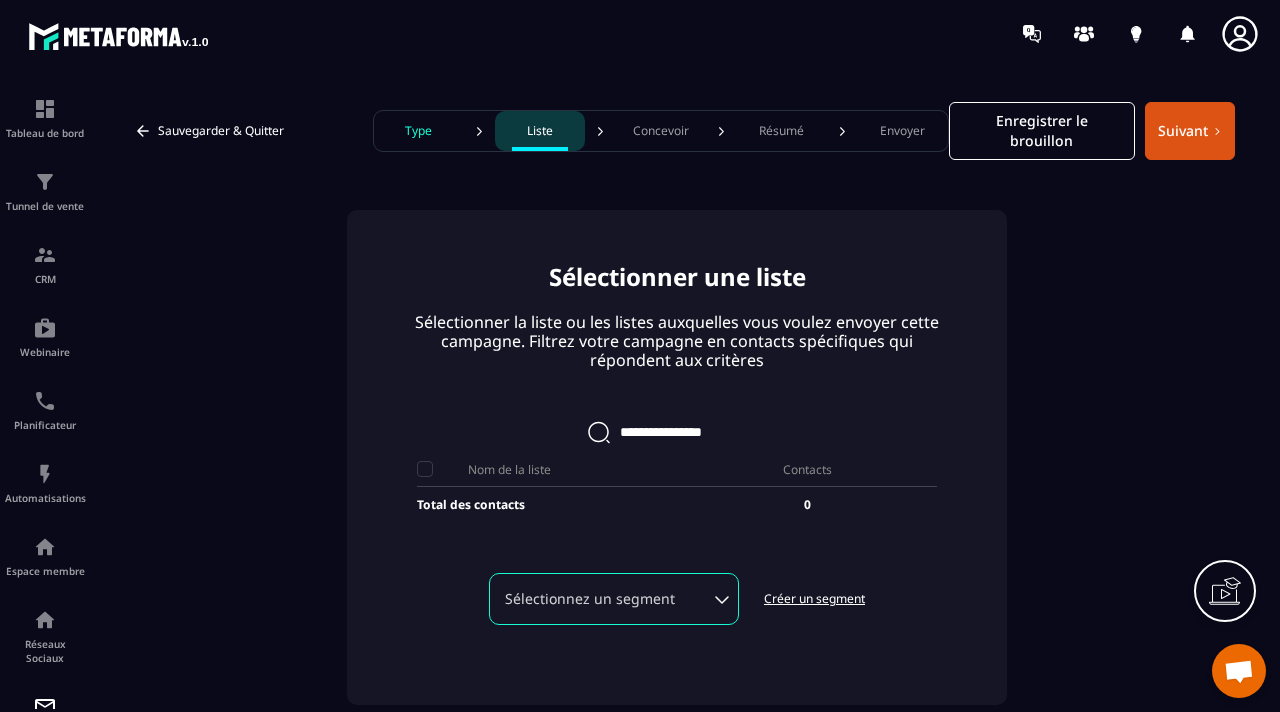 click at bounding box center (677, 432) 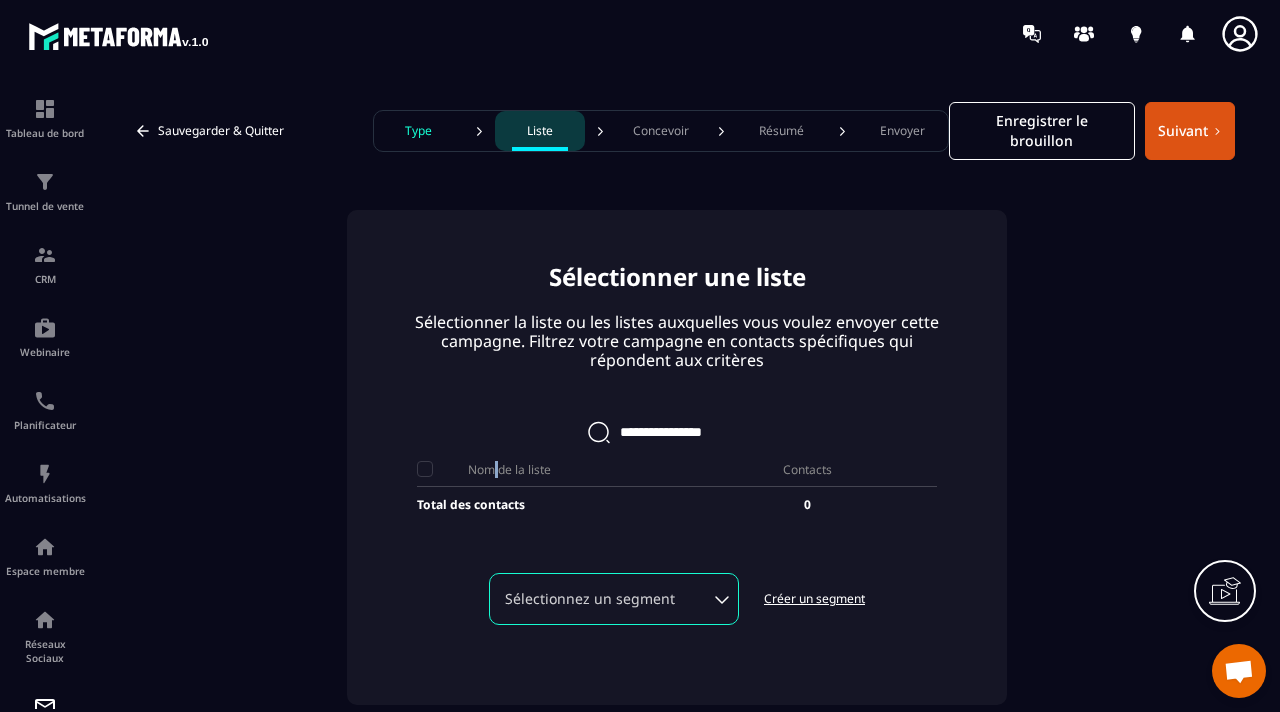 click on "Nom de la liste" at bounding box center (509, 470) 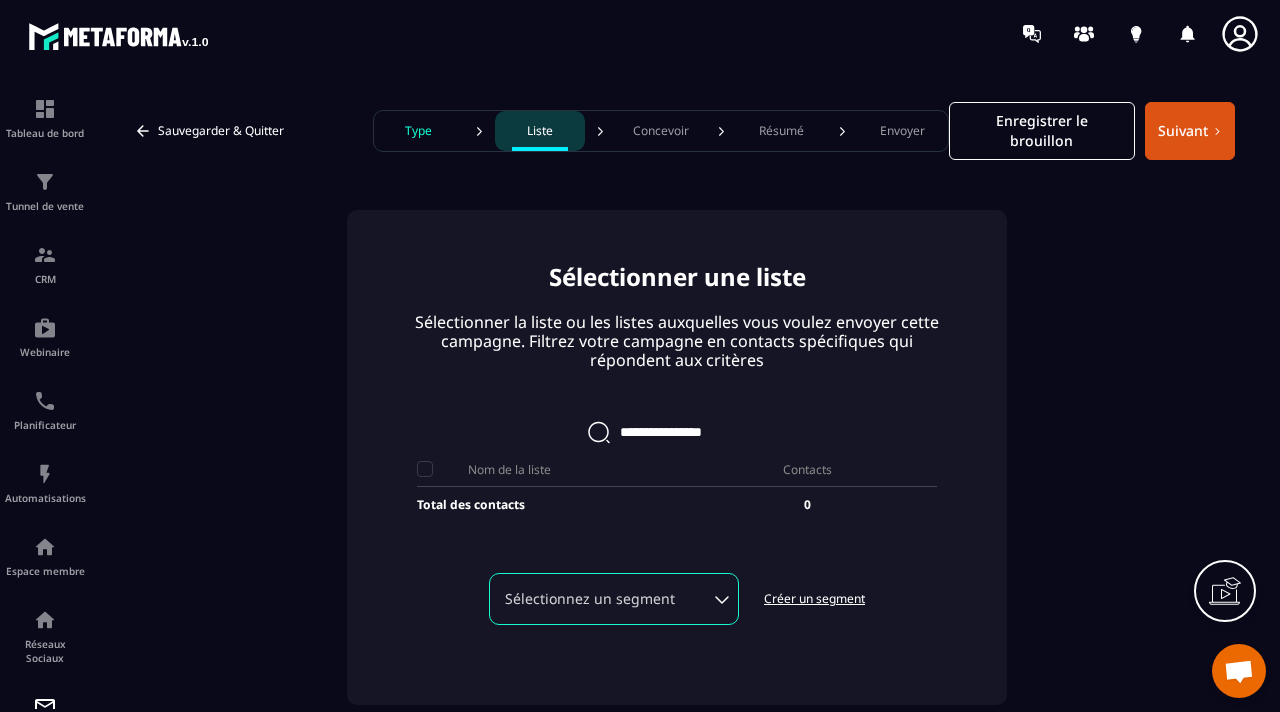 click on "Nom de la liste" at bounding box center (547, 470) 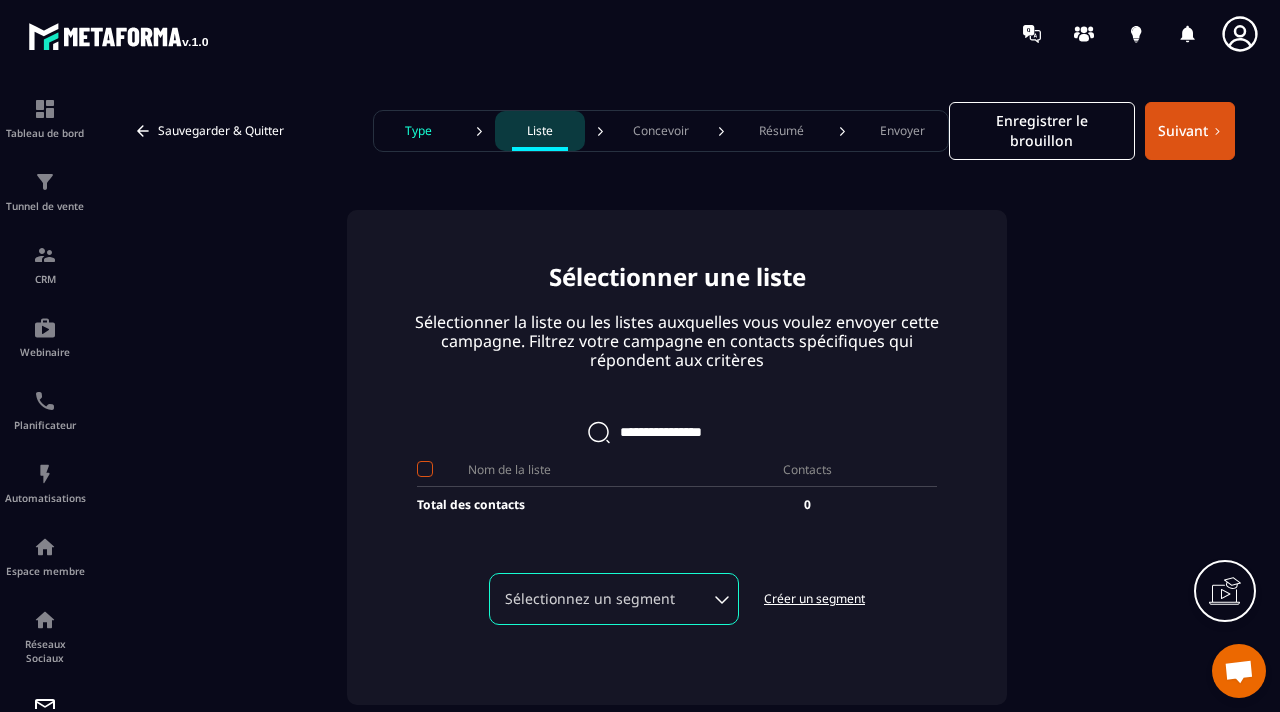 click at bounding box center (425, 469) 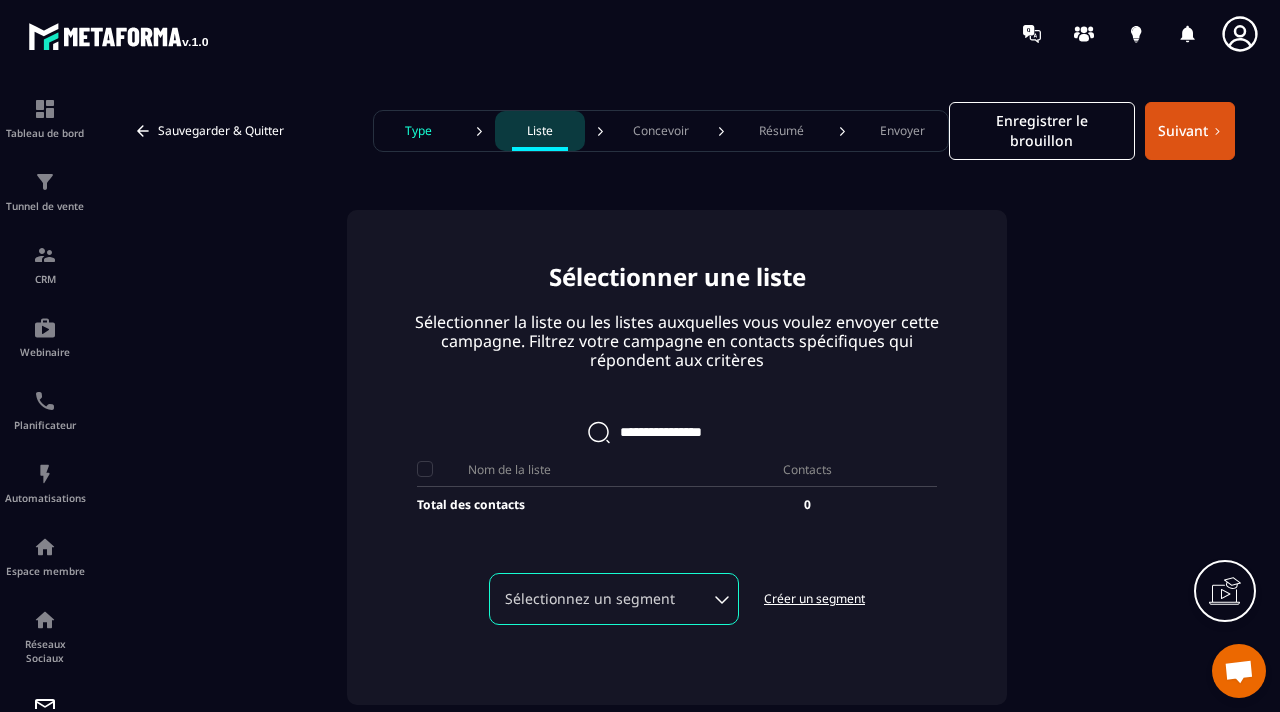 click on "Sélectionnez un segment" at bounding box center (614, 599) 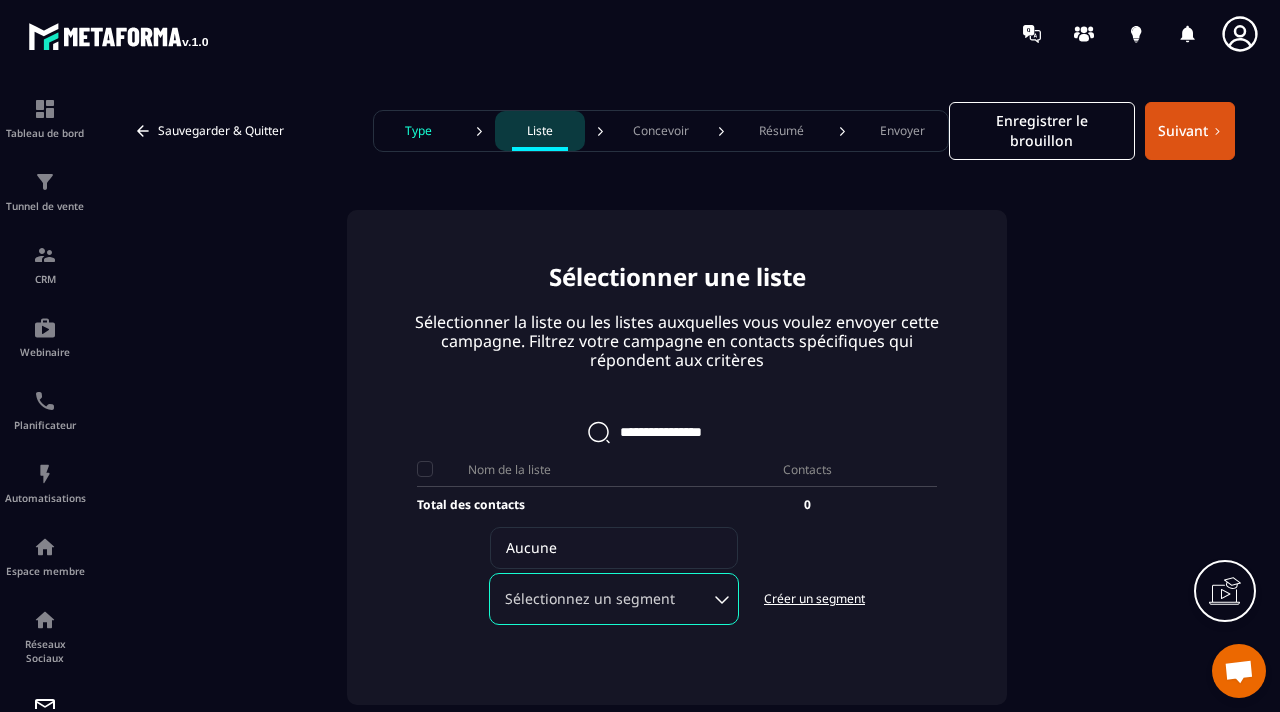 click on "Créer un segment" at bounding box center [814, 599] 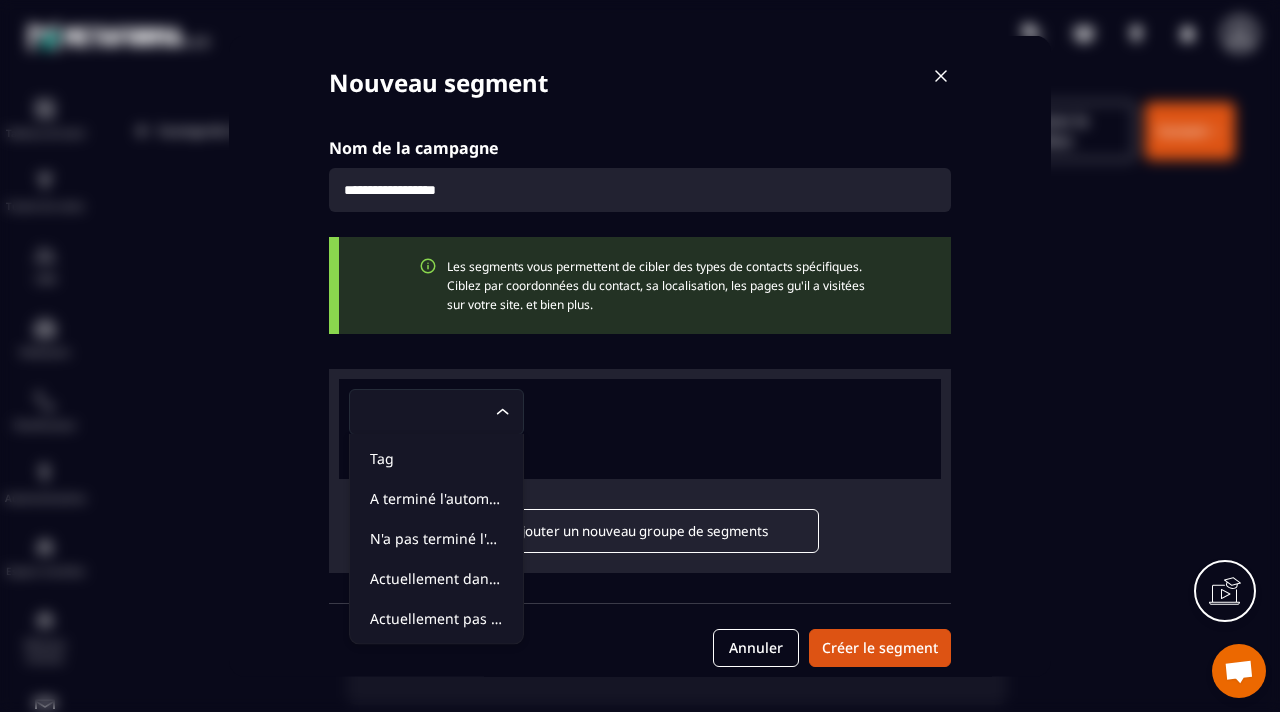 click 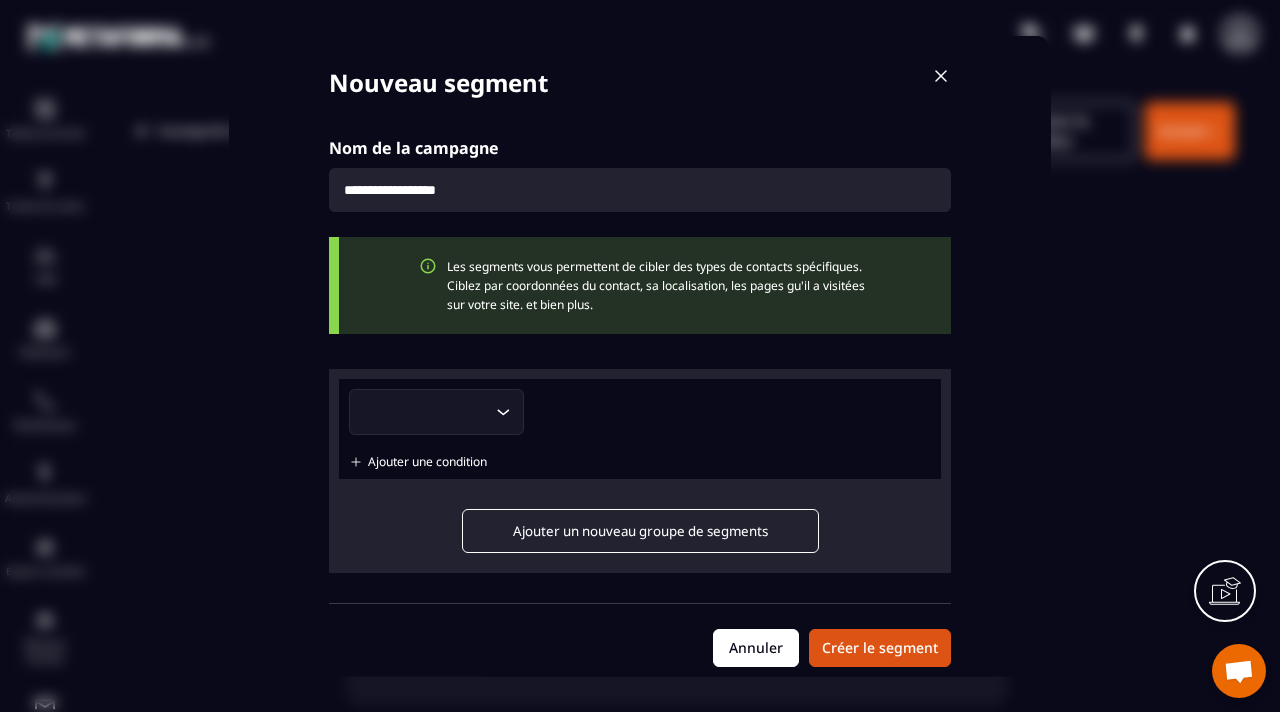 click on "Annuler" at bounding box center [756, 648] 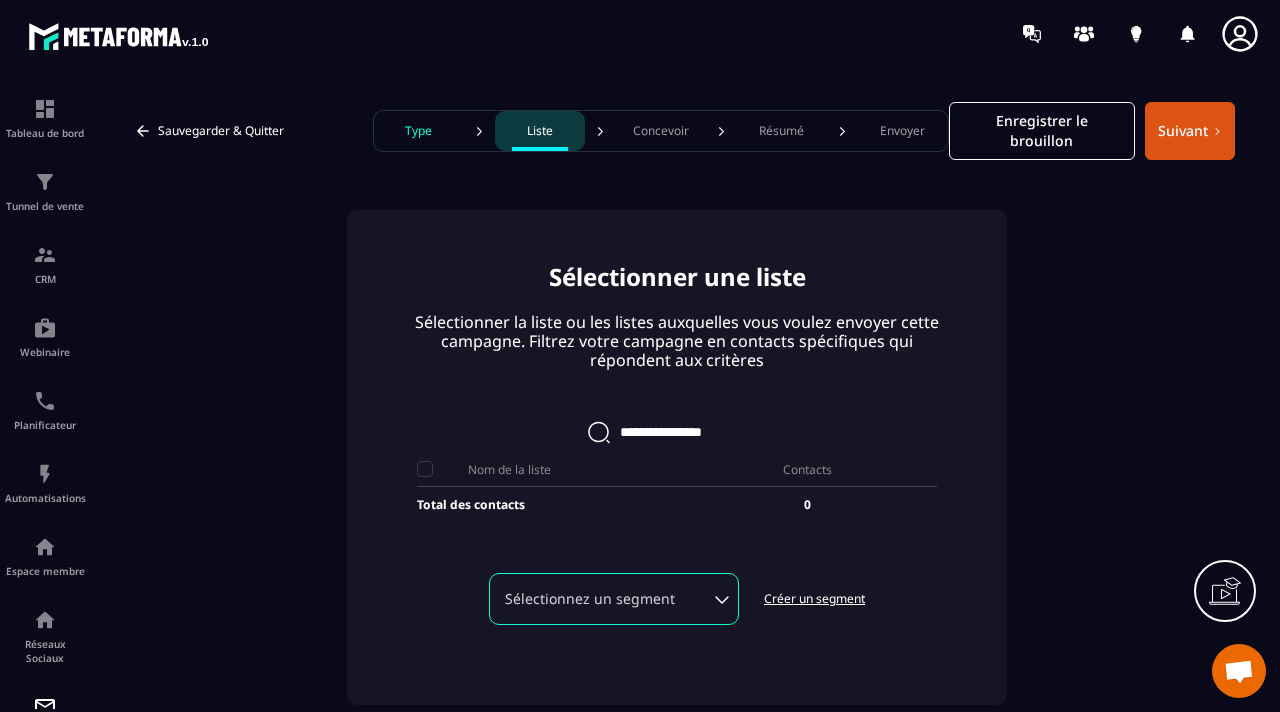 click at bounding box center [677, 432] 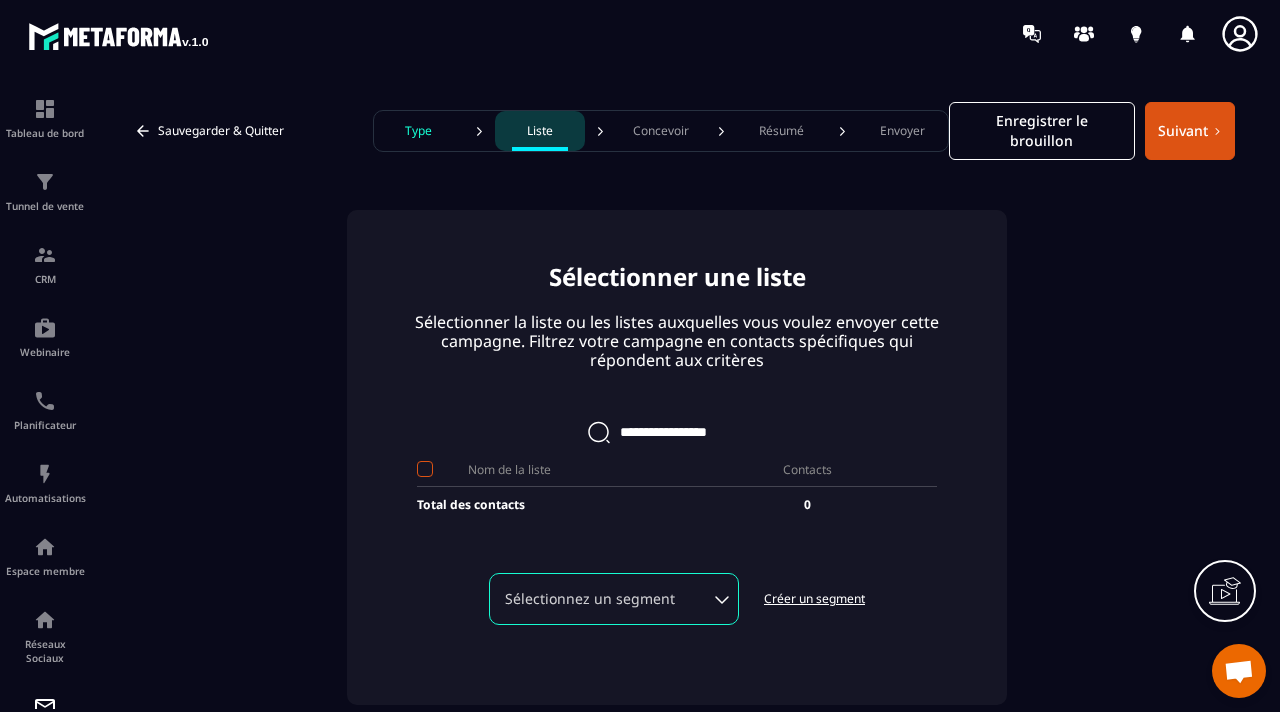 type on "**********" 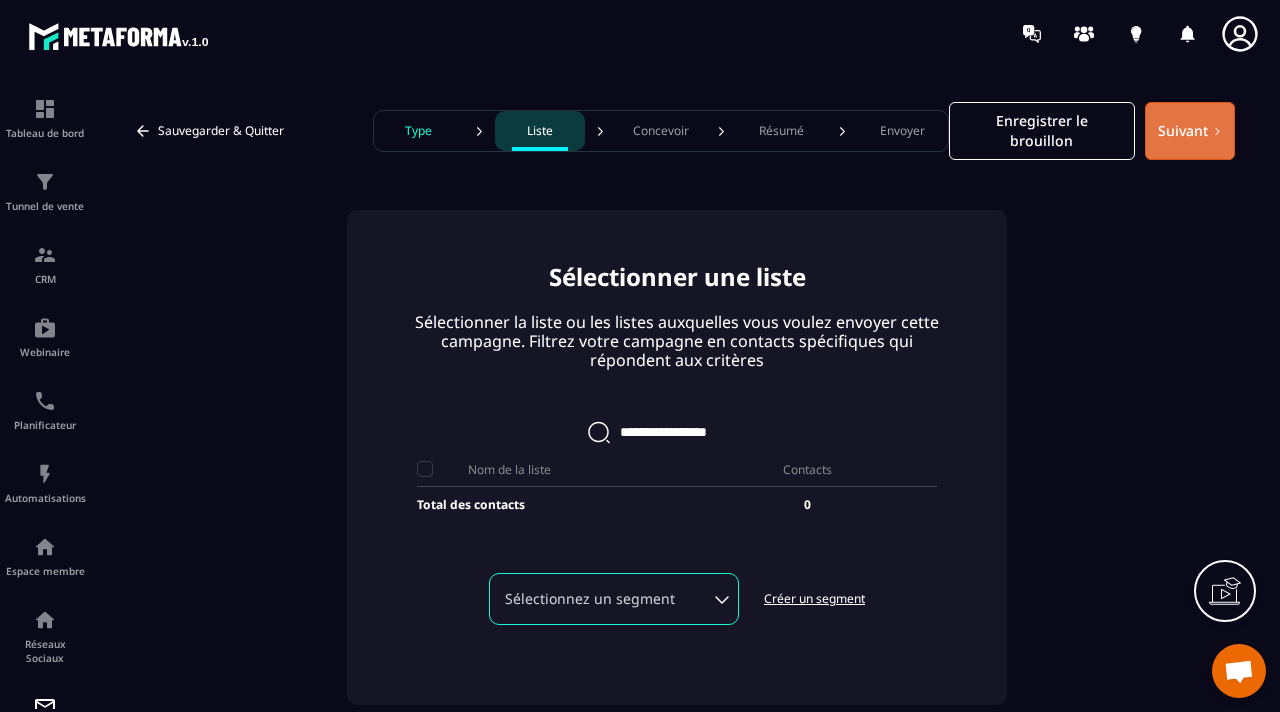 click 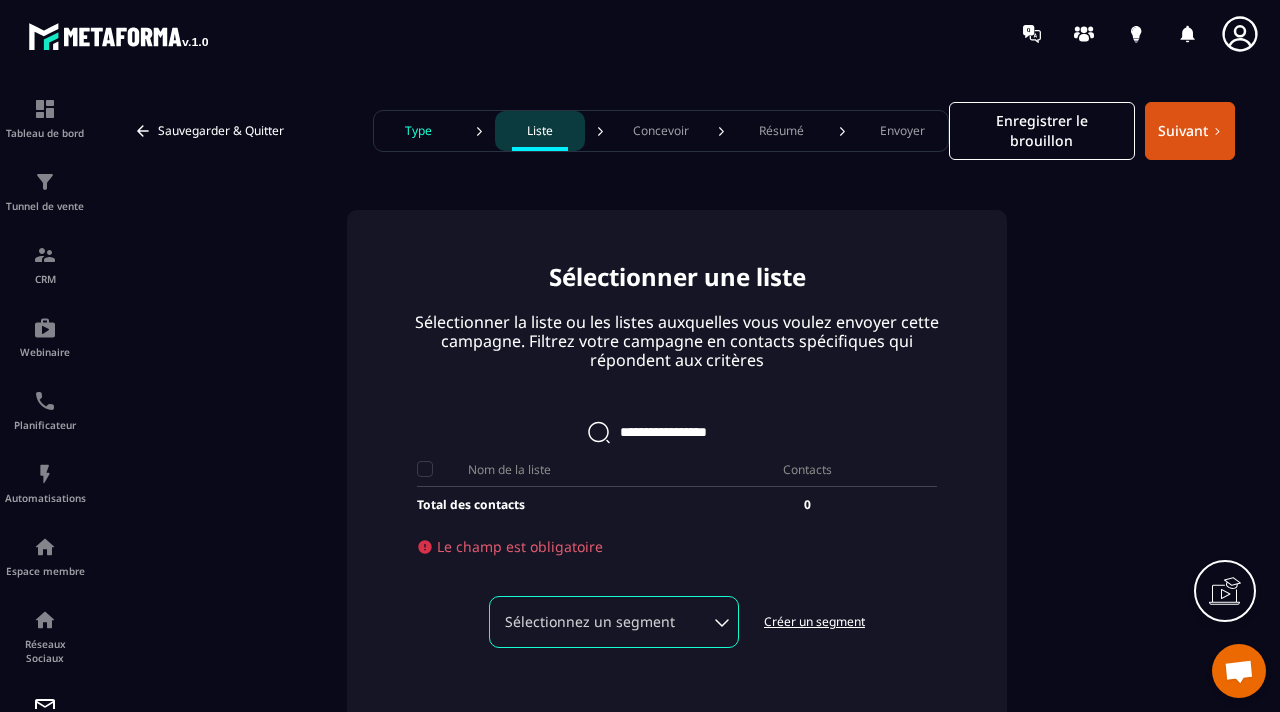 click on "Nom de la liste" at bounding box center (547, 470) 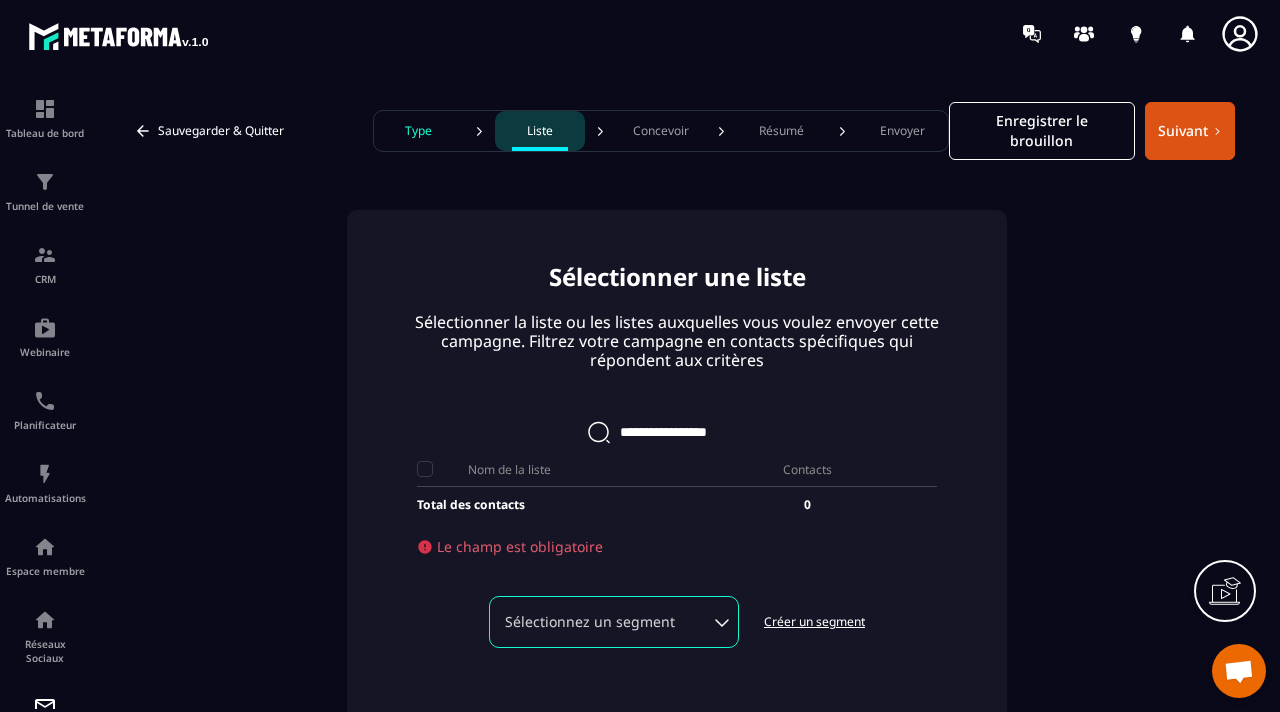 click on "Nom de la liste" at bounding box center (547, 470) 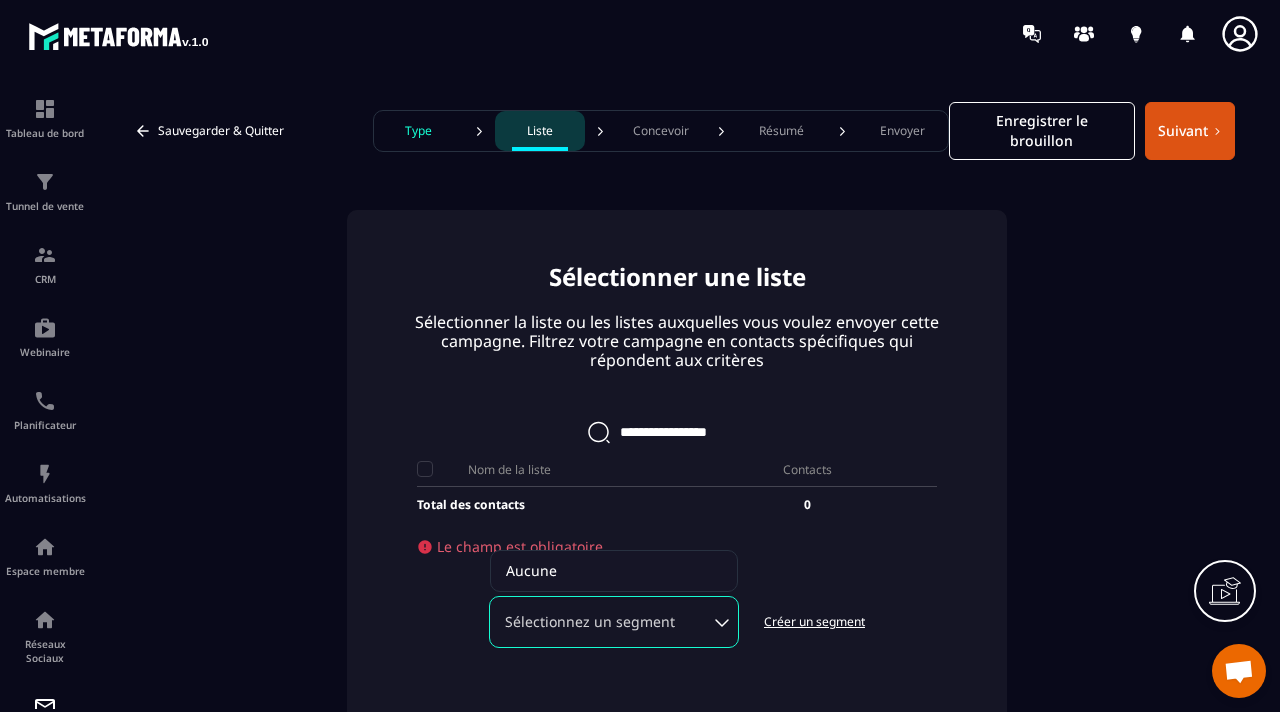 click on "Sélectionnez un segment" at bounding box center [614, 622] 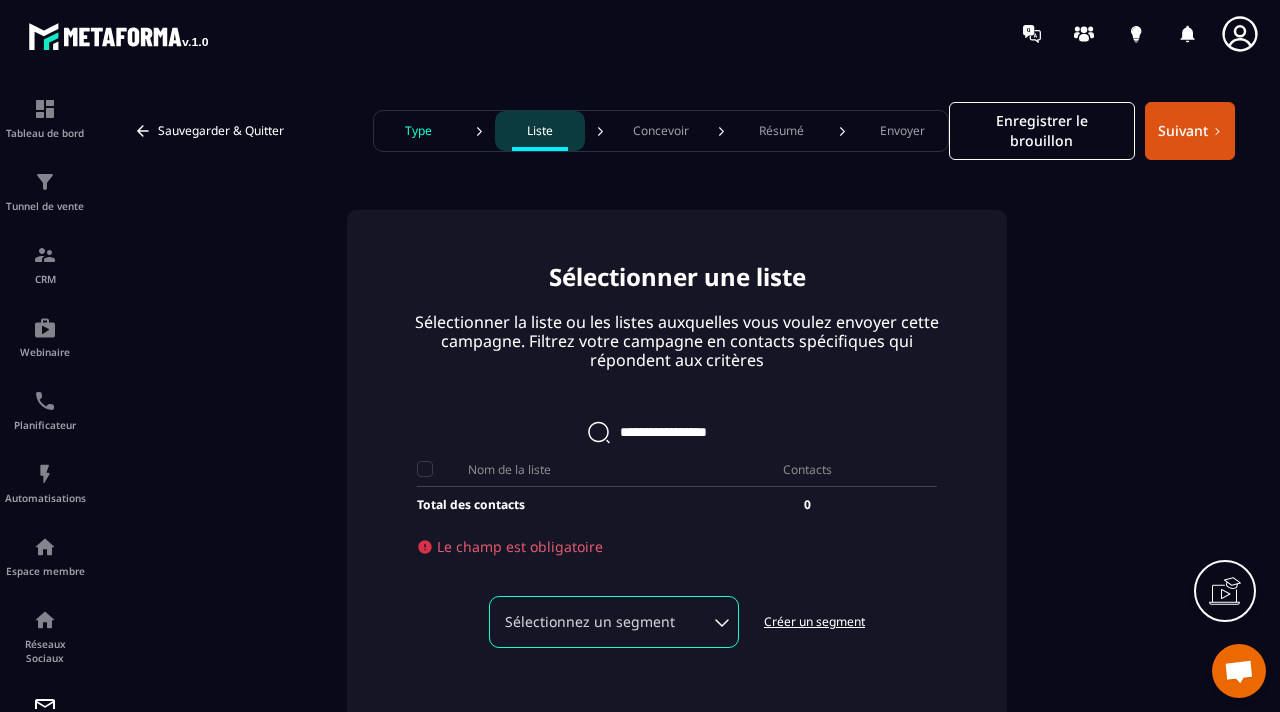click on "Sélectionnez un segment" 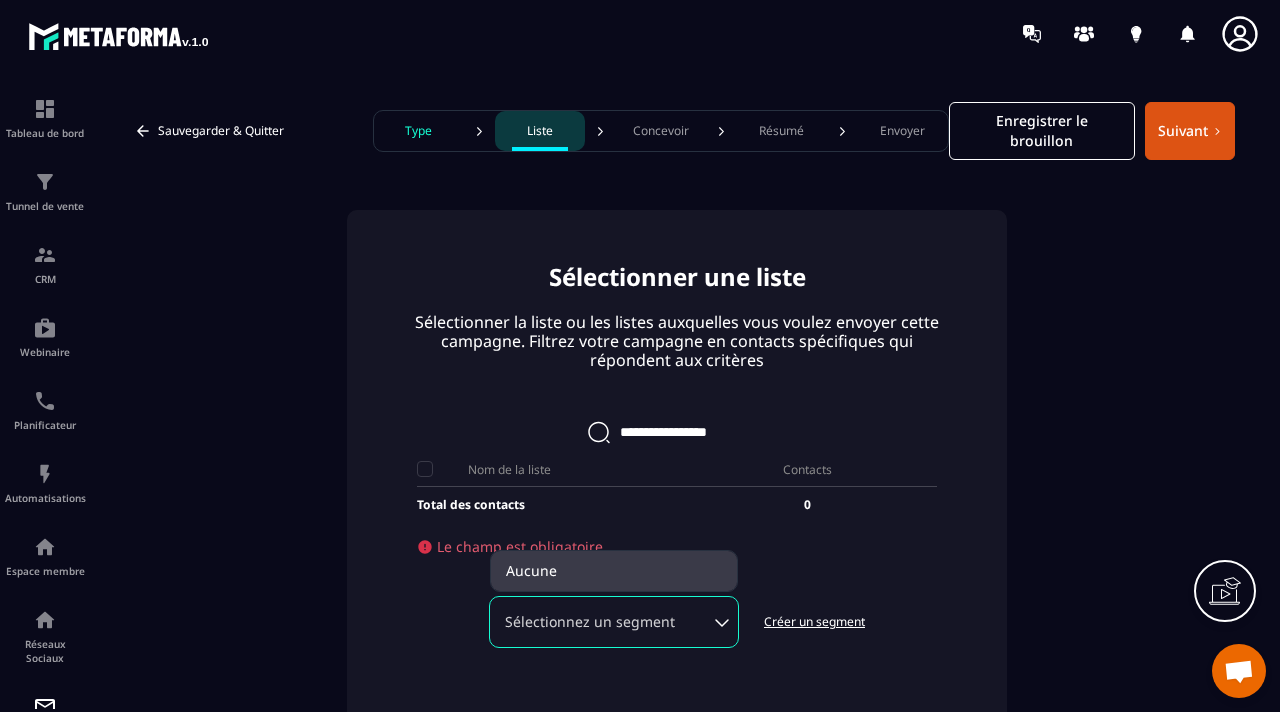 click on "Aucune" 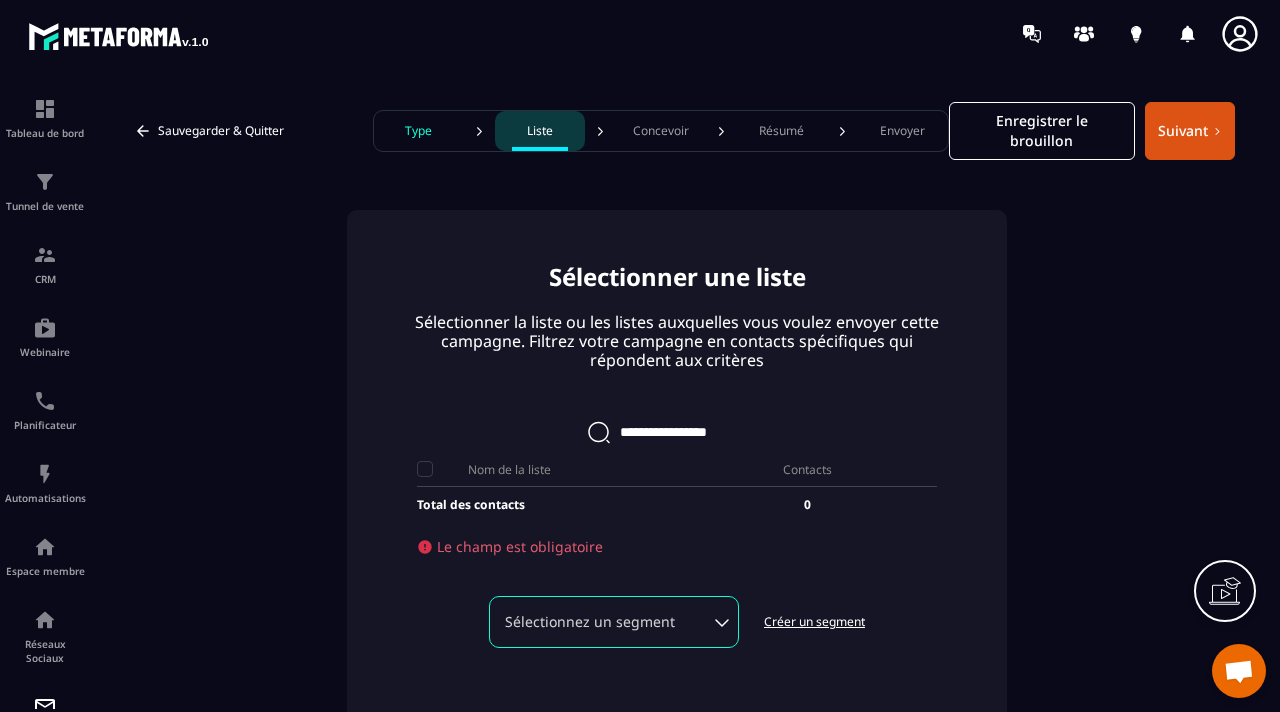 click on "Sélectionnez un segment" at bounding box center [614, 622] 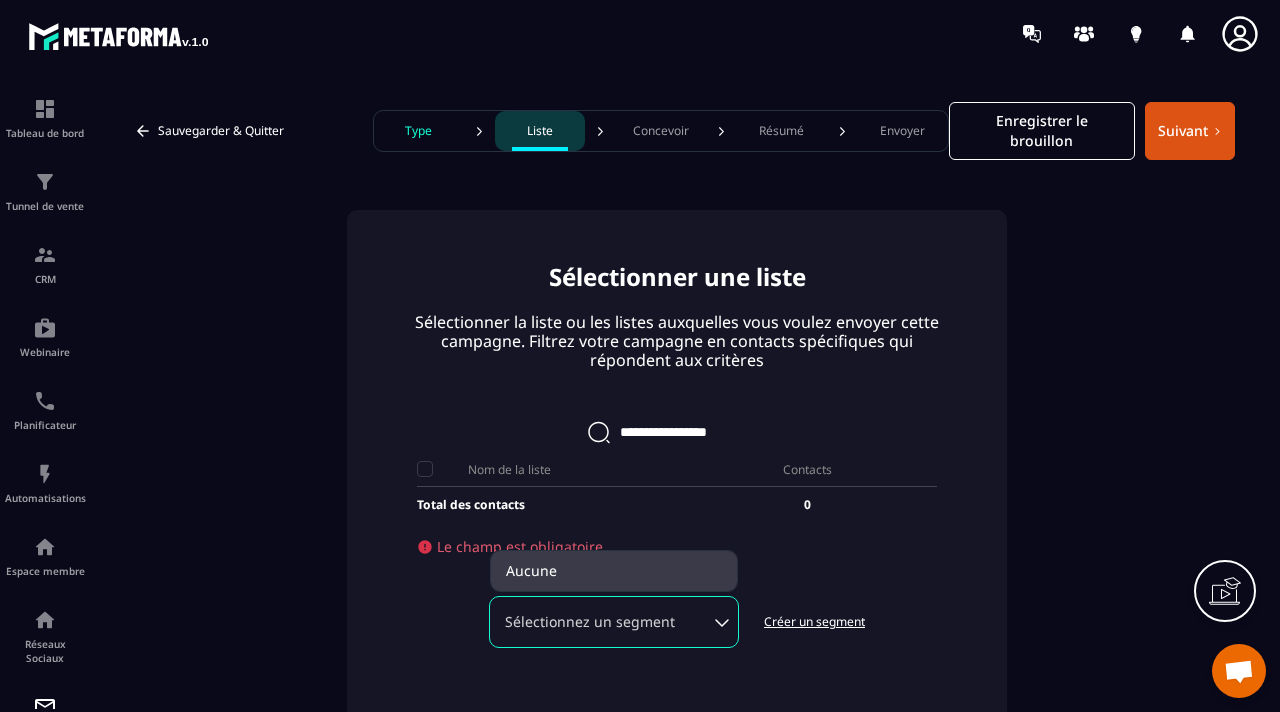 click on "Aucune" 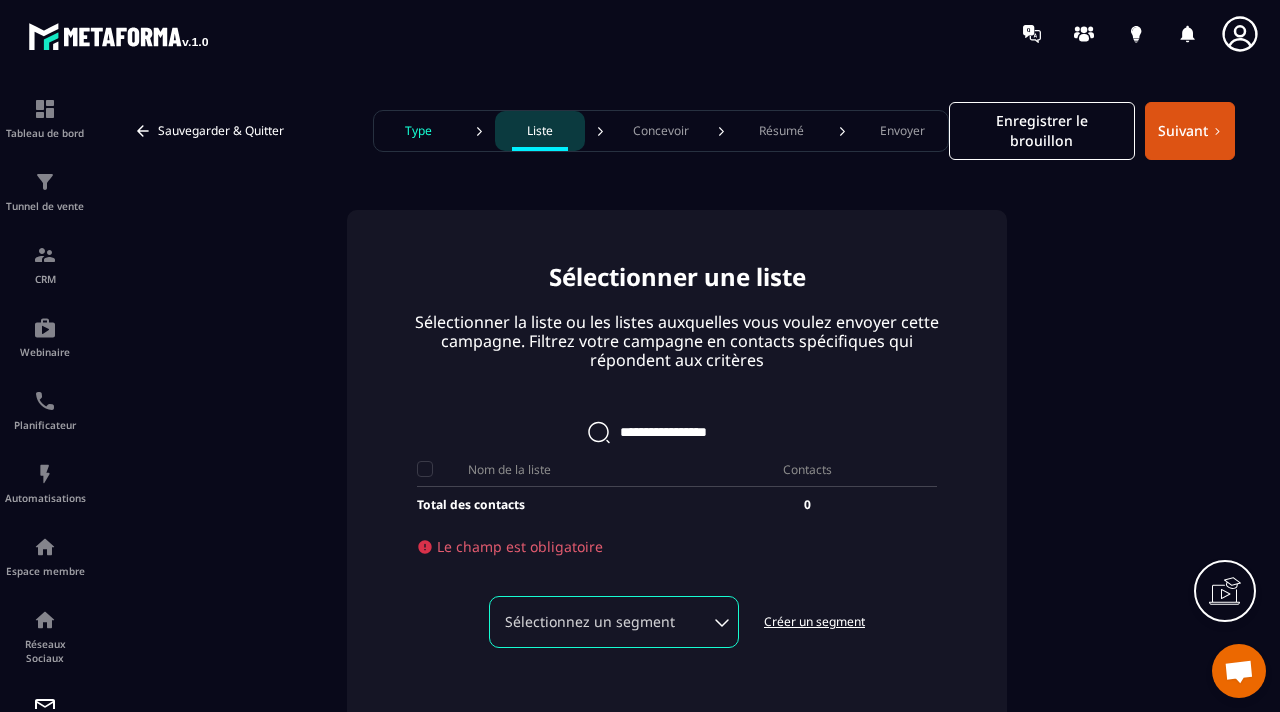 click on "Créer un segment" at bounding box center (814, 622) 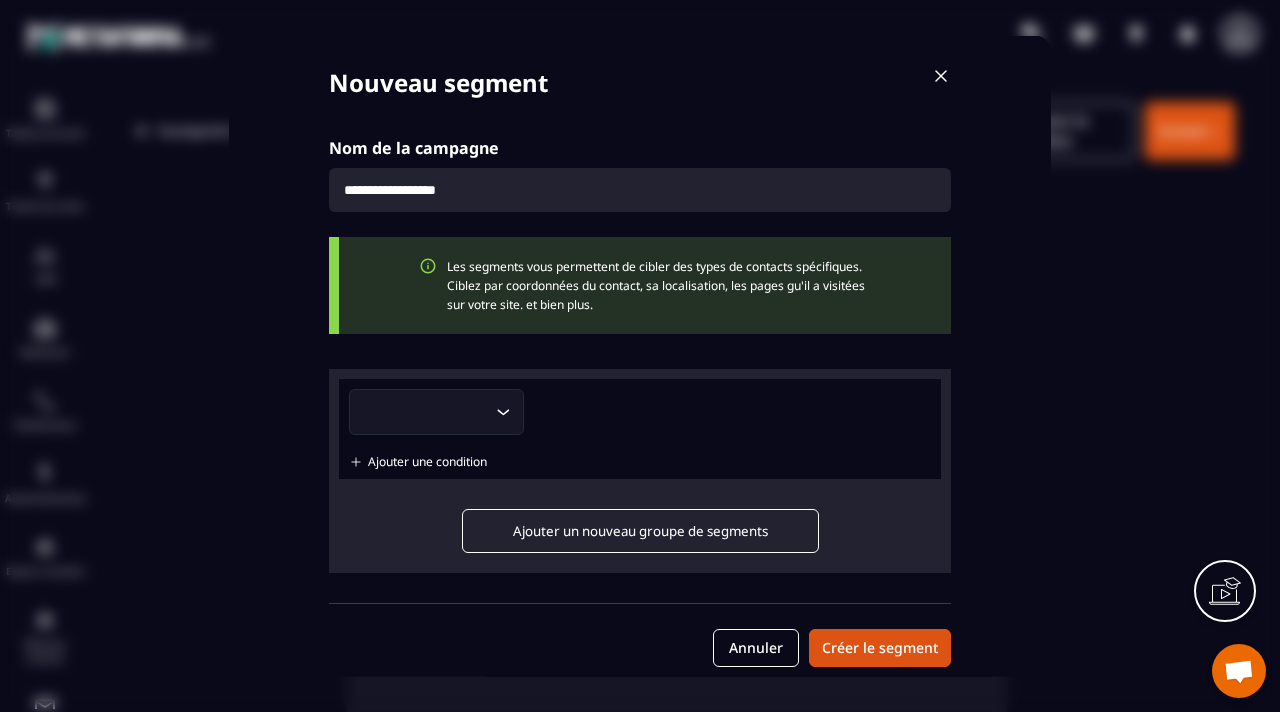 click 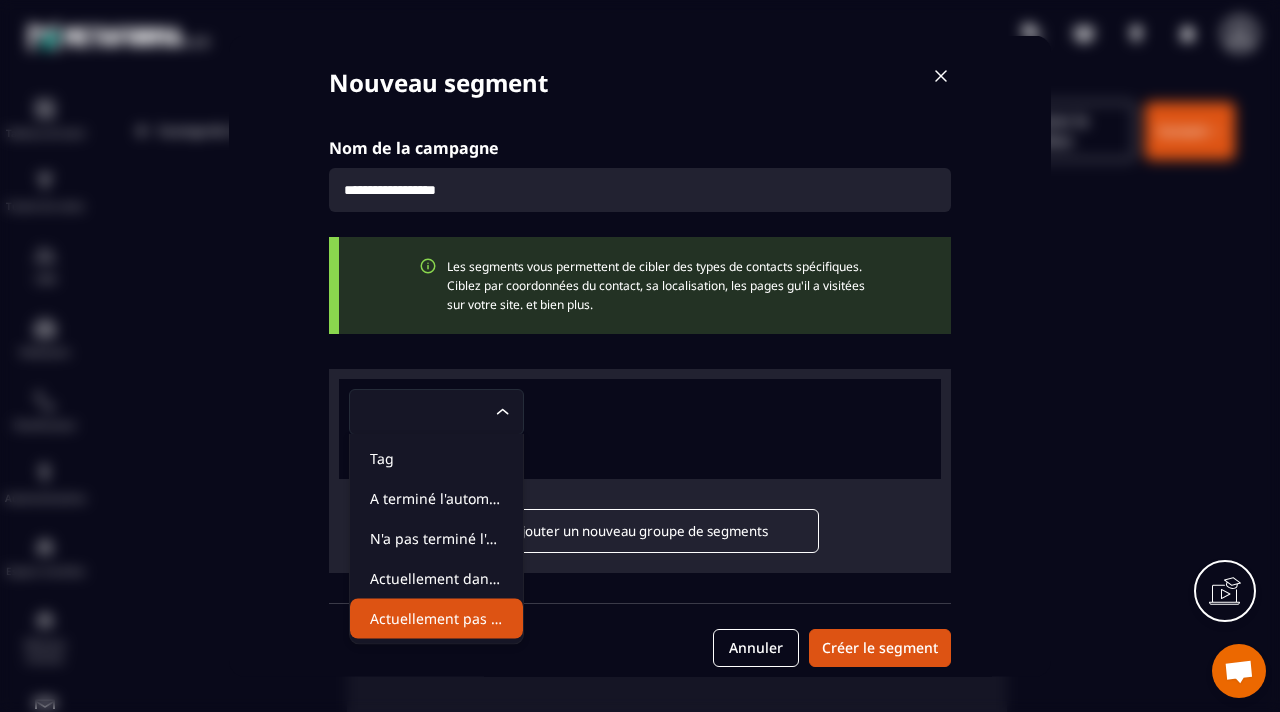 click on "Actuellement pas dans l'automatisation" 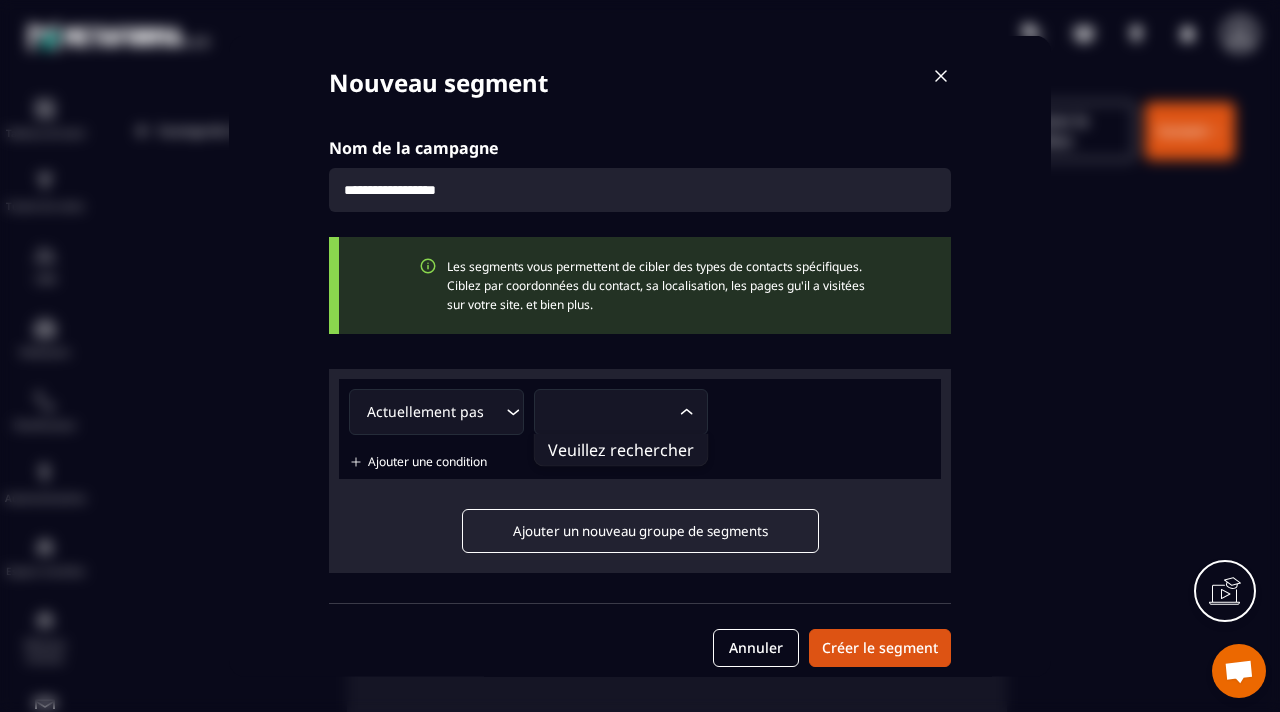 click 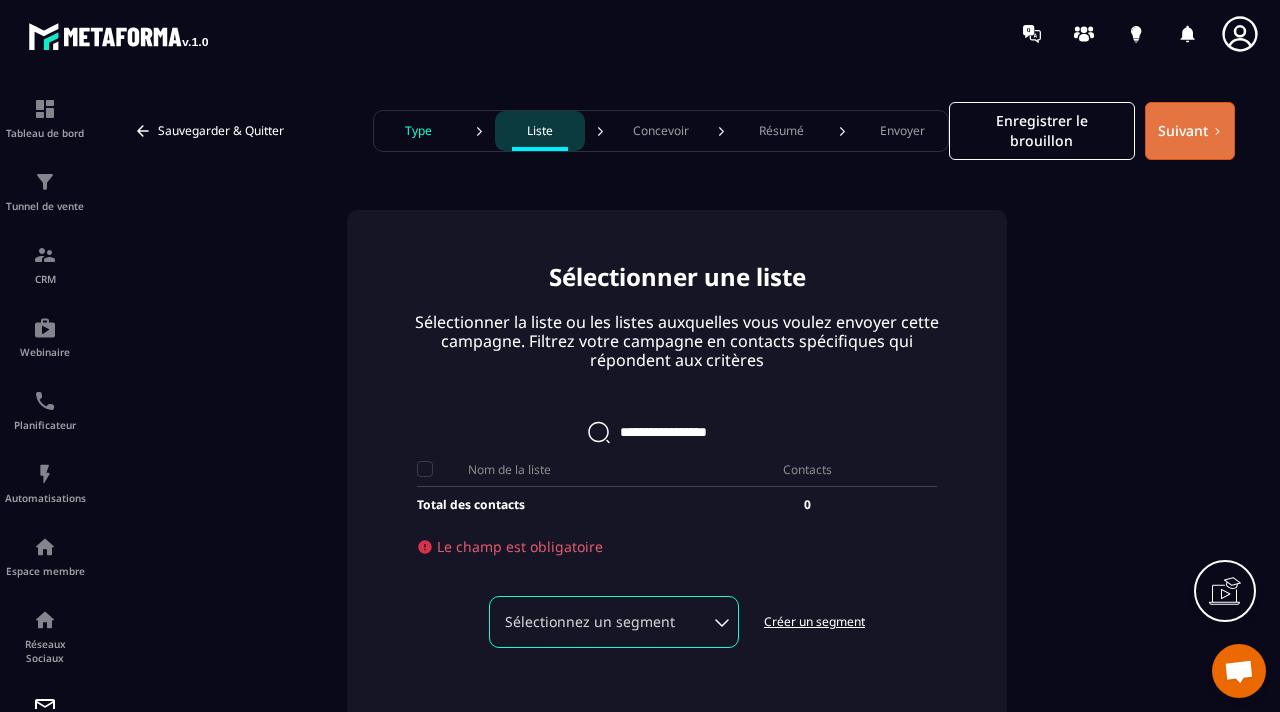 click on "Suivant" at bounding box center [1190, 131] 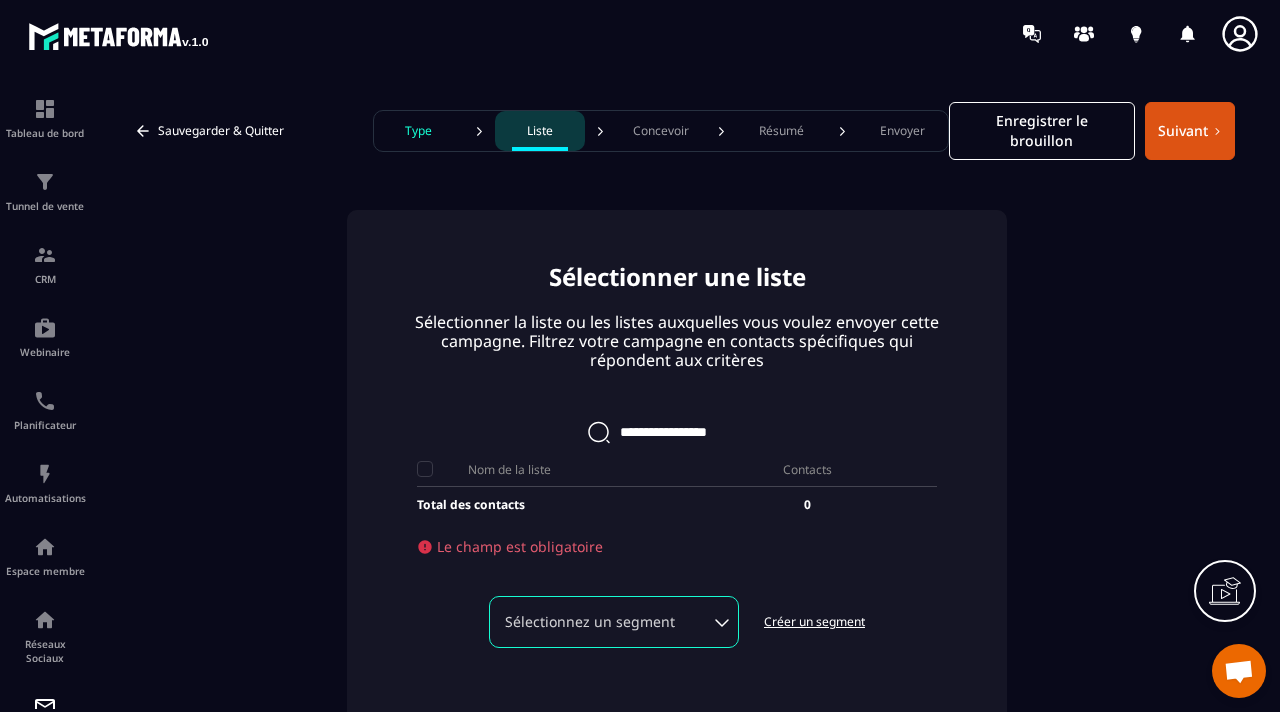 scroll, scrollTop: 33, scrollLeft: 0, axis: vertical 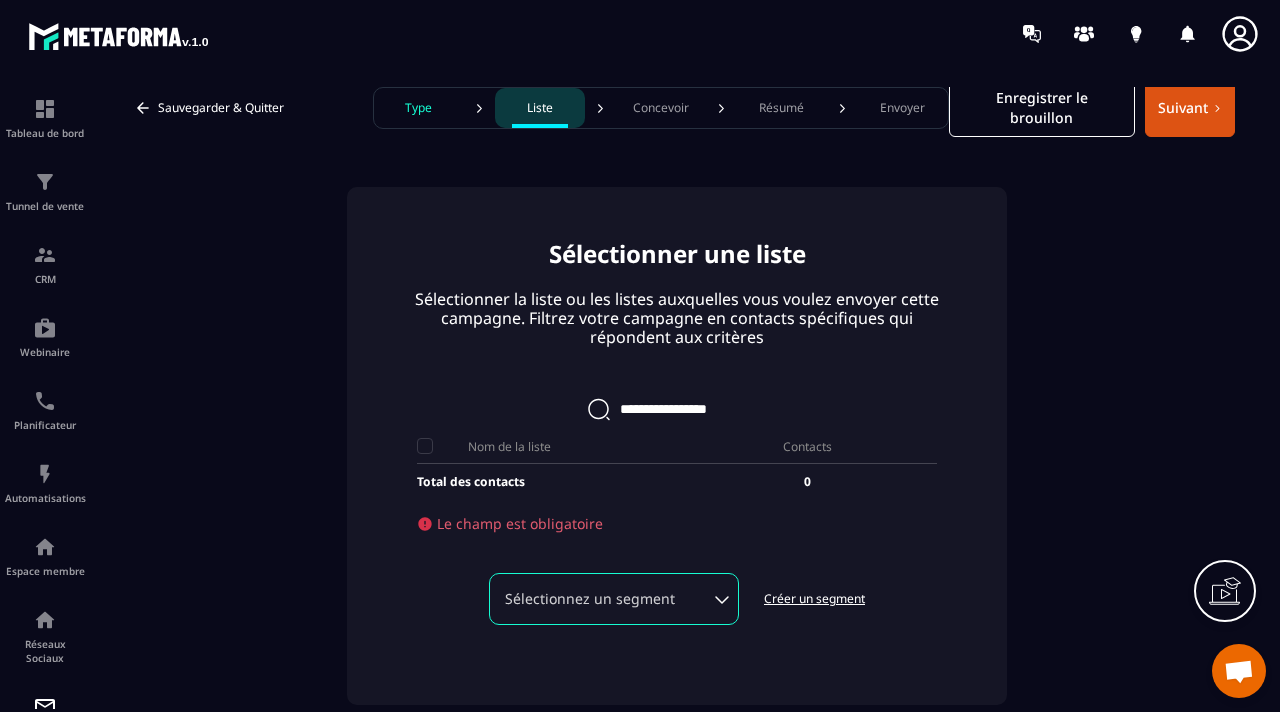 click on "Créer un segment" at bounding box center (814, 599) 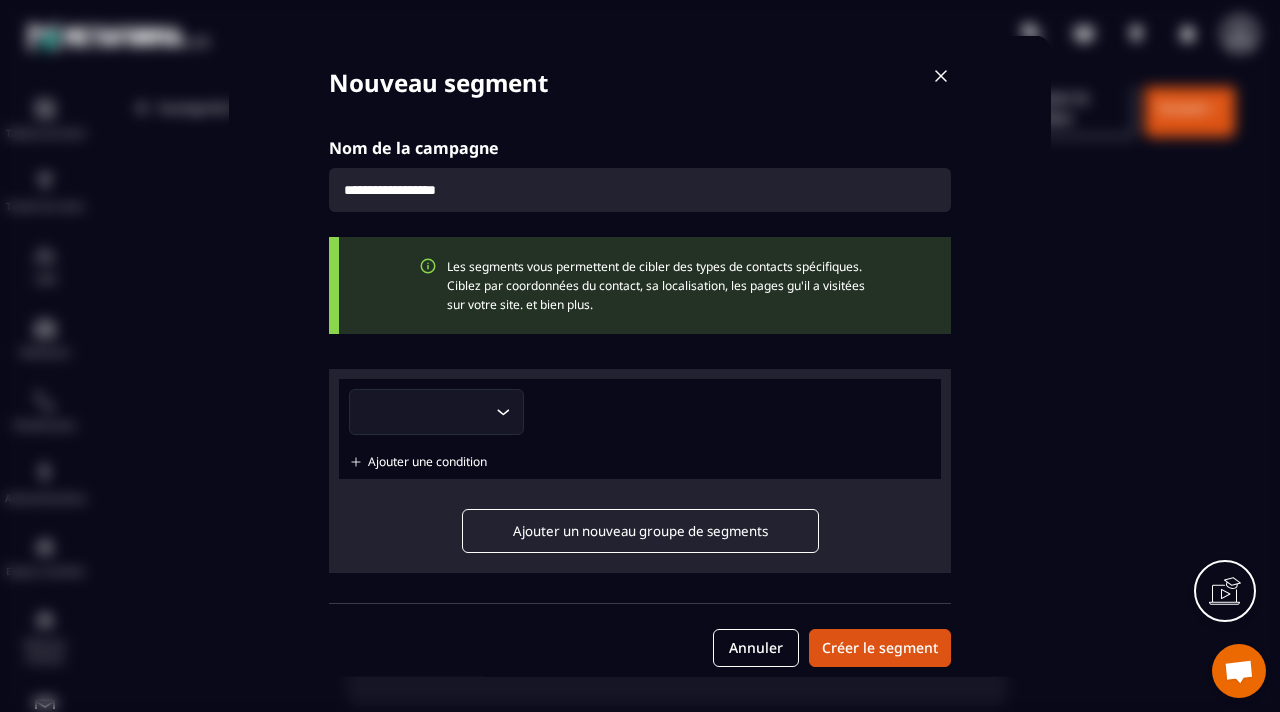 click on "Ajouter un nouveau groupe de segments" 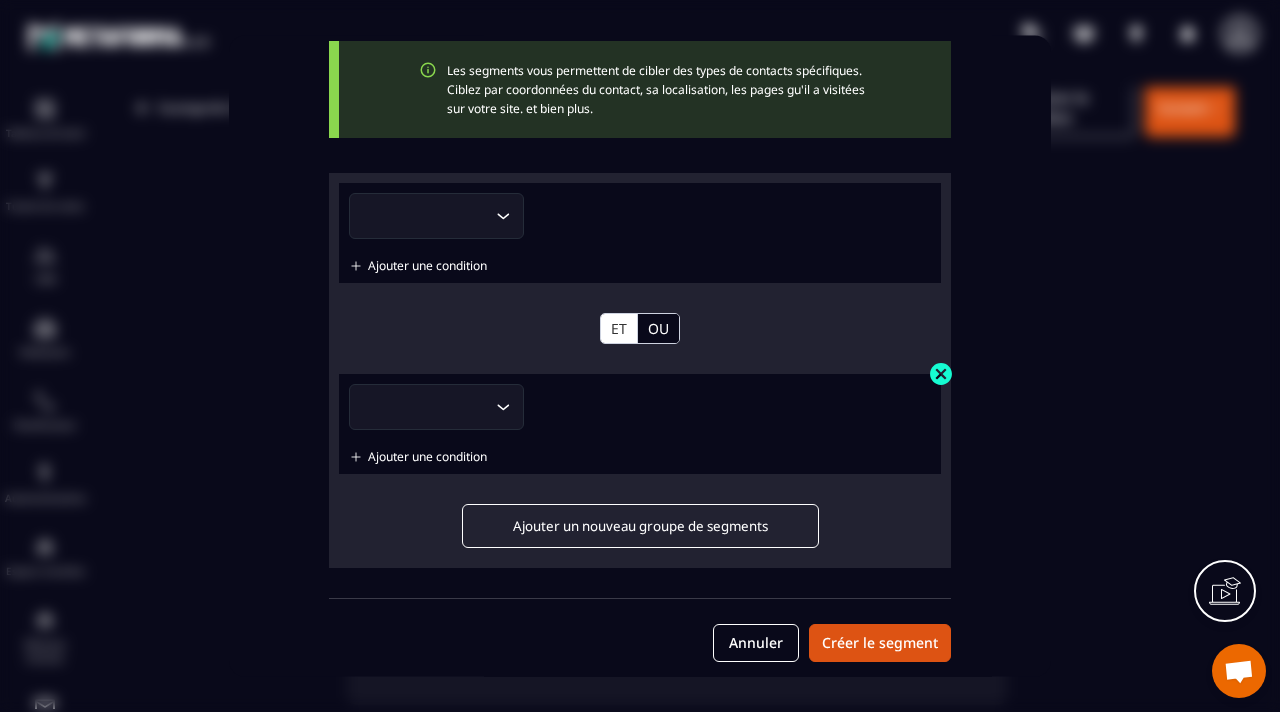scroll, scrollTop: 199, scrollLeft: 0, axis: vertical 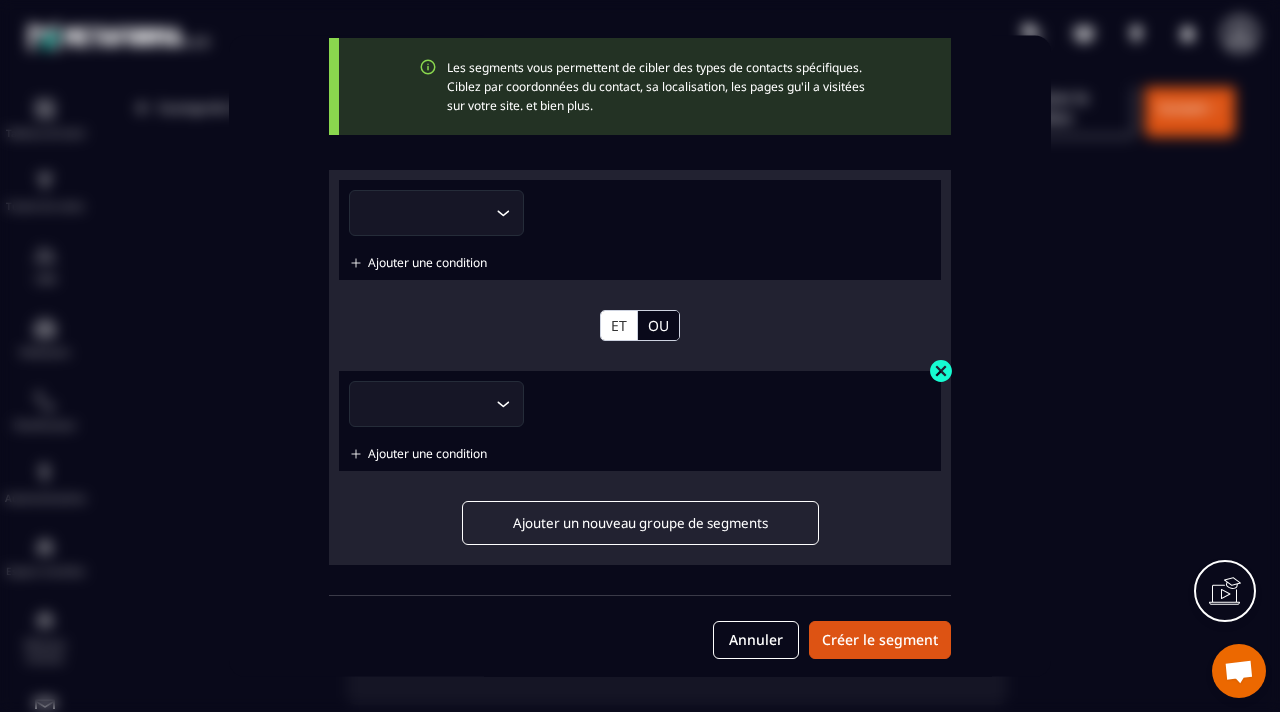 click 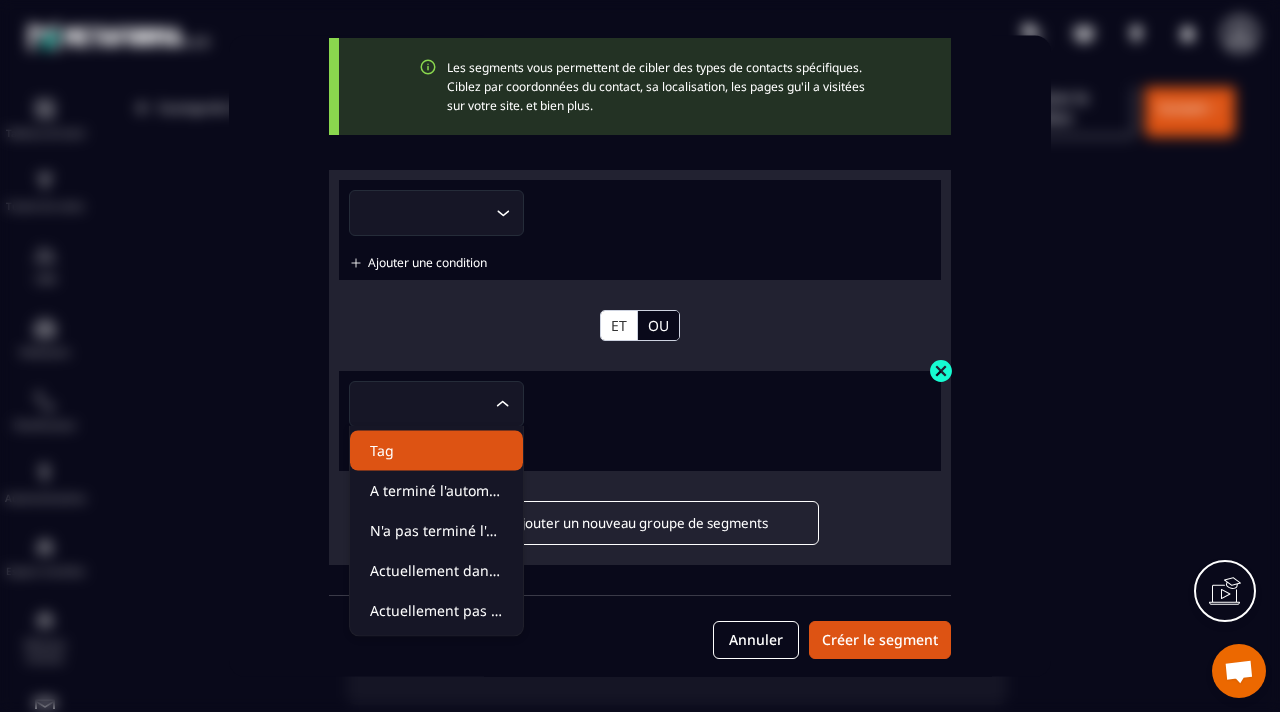 click 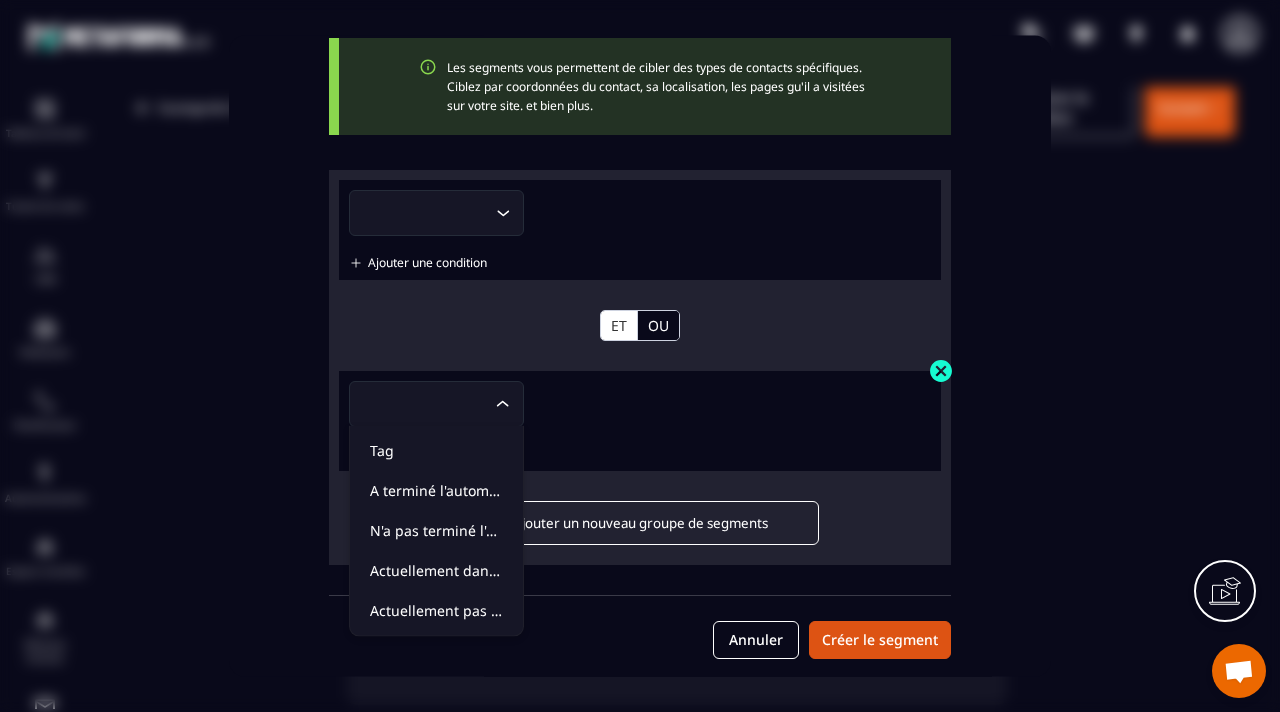 click 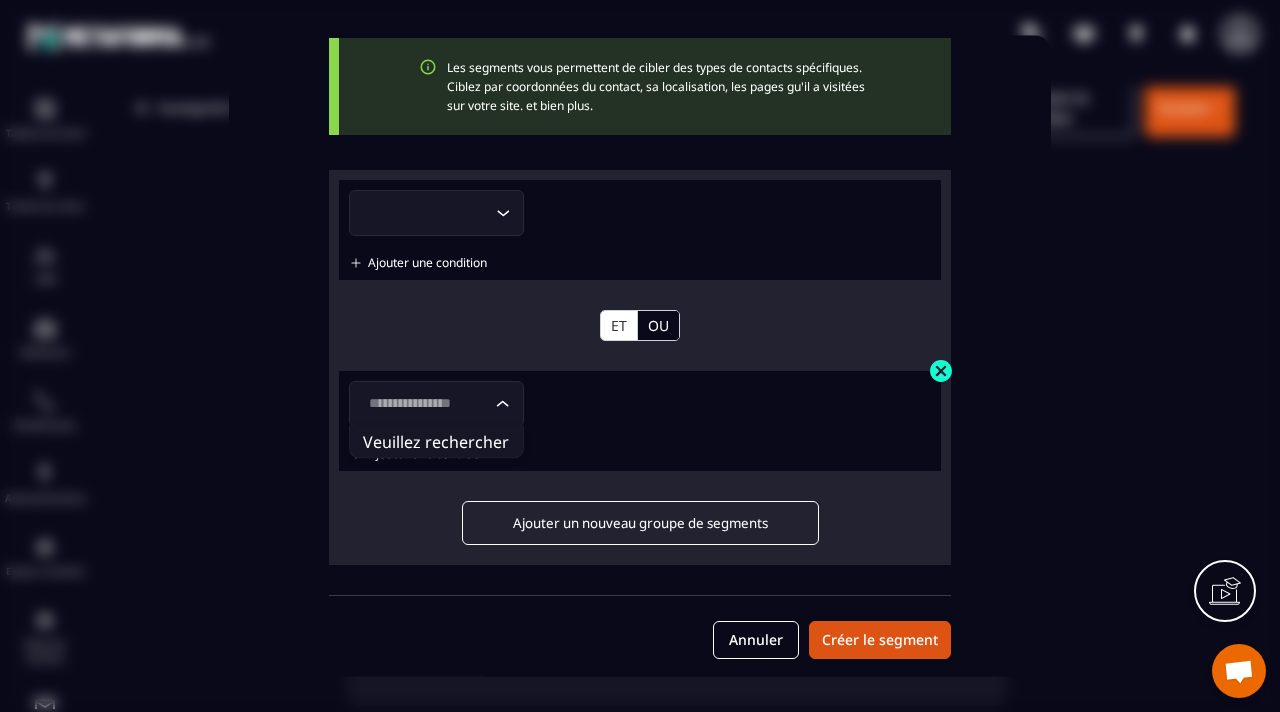type on "**********" 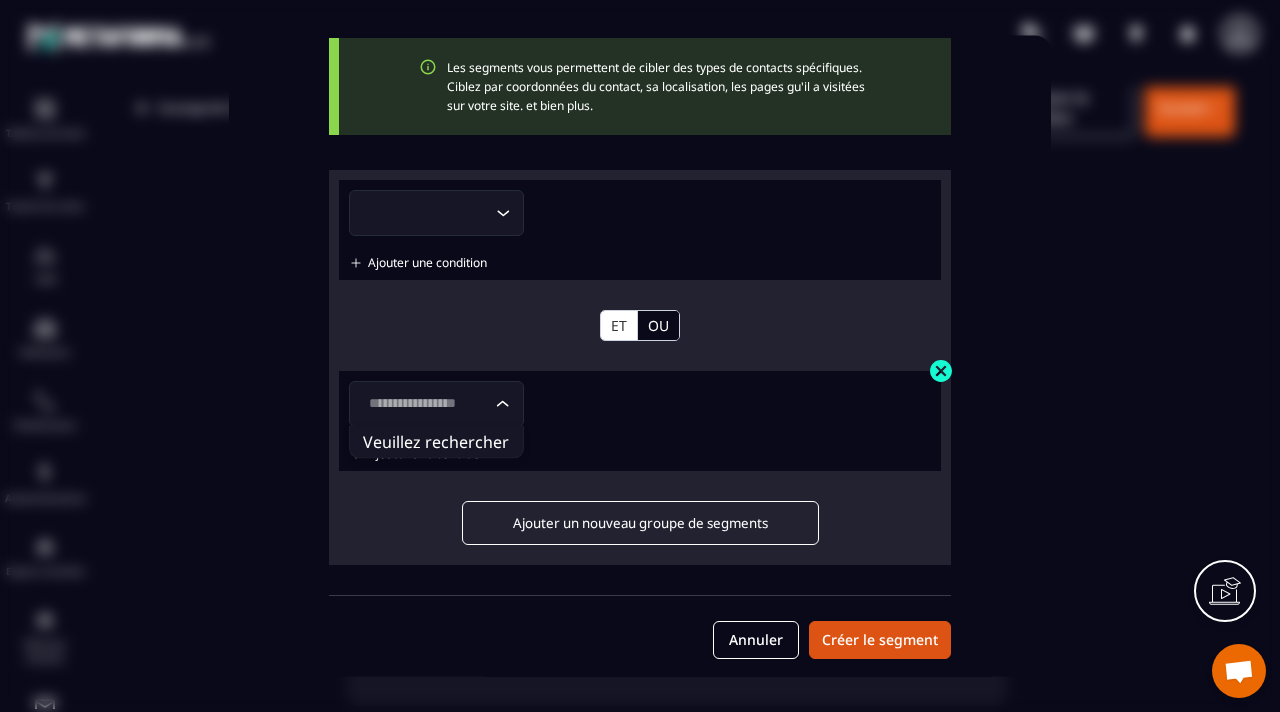 scroll, scrollTop: 0, scrollLeft: 2, axis: horizontal 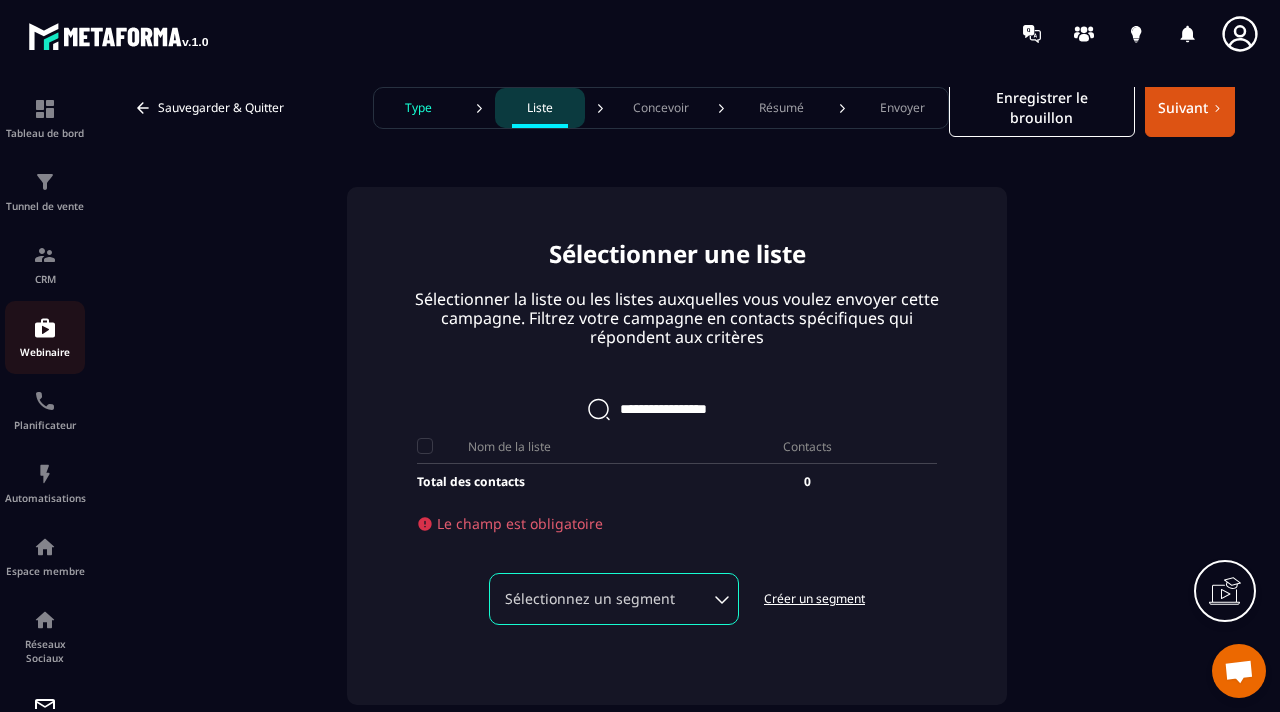 click on "Webinaire" at bounding box center [45, 352] 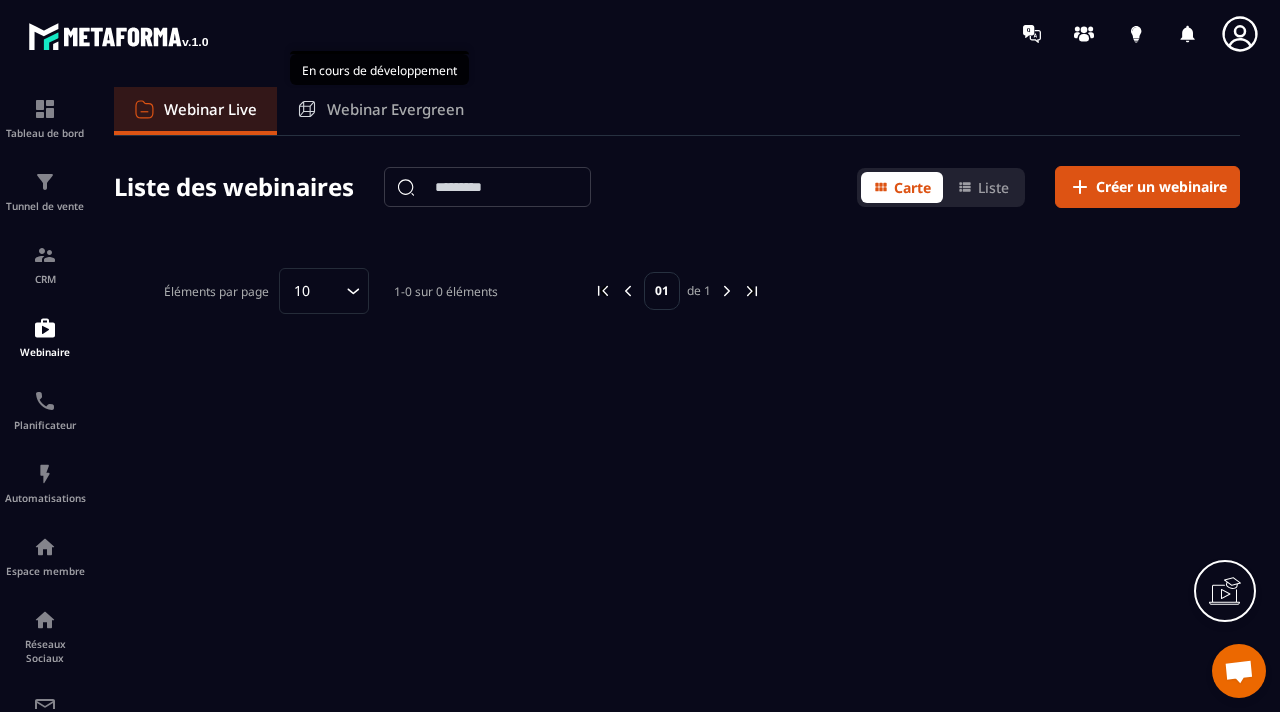 click on "Webinar Evergreen" at bounding box center [395, 109] 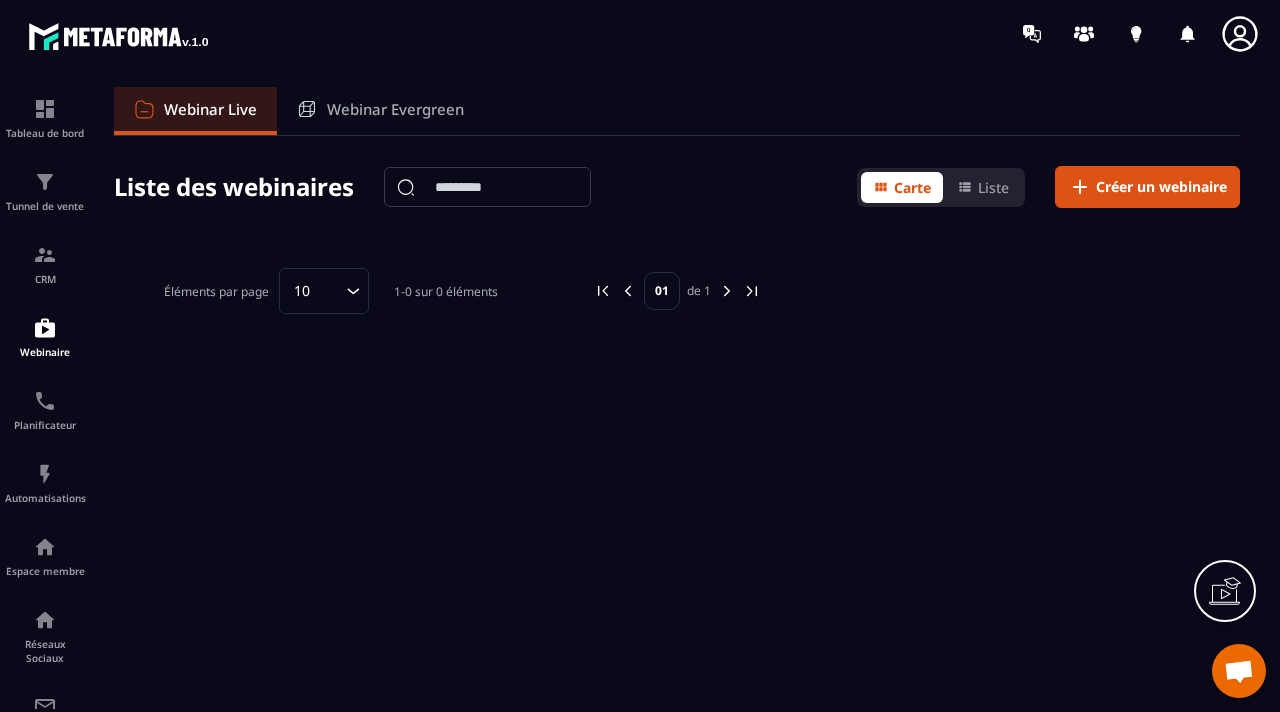 click on "Webinar Evergreen" at bounding box center [395, 109] 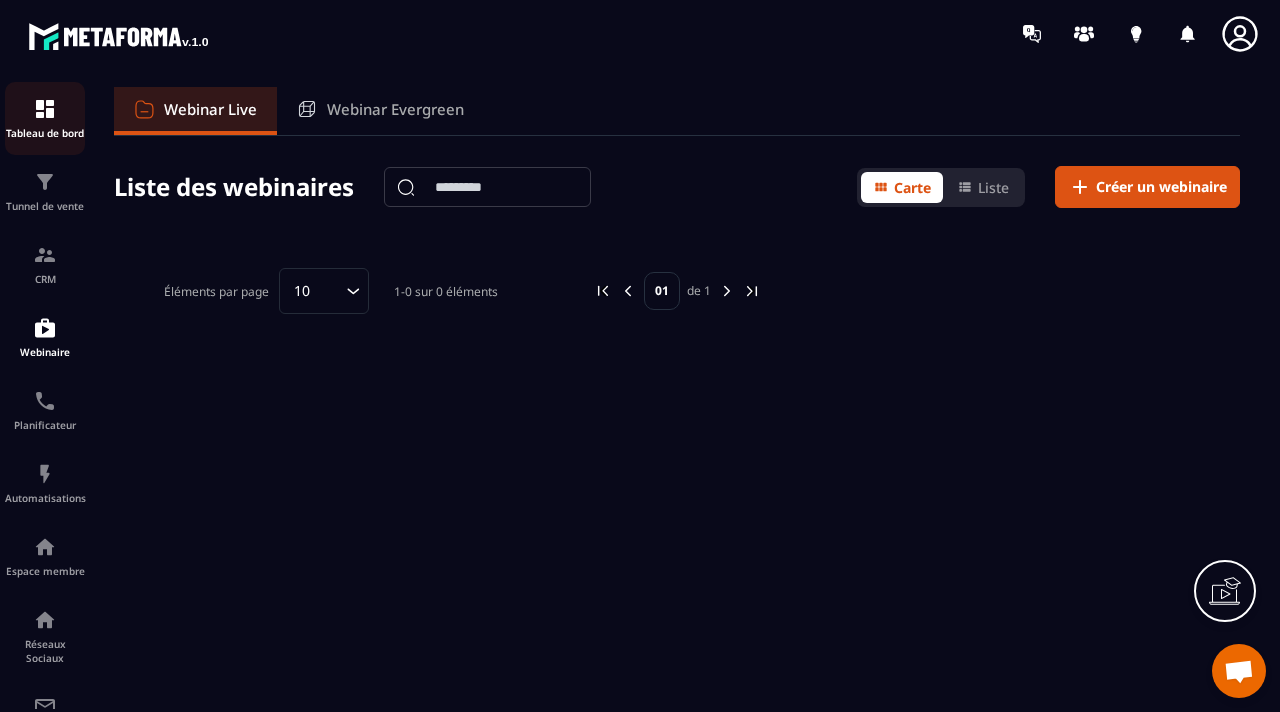 click at bounding box center [45, 109] 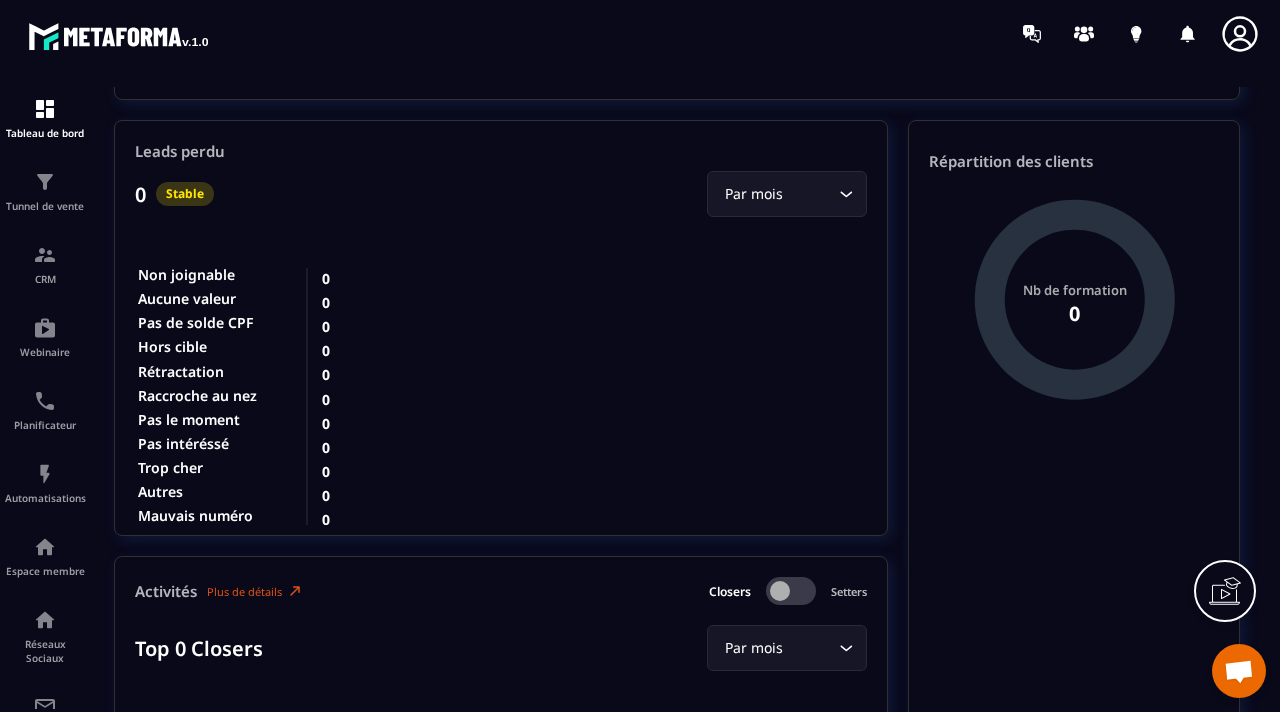 scroll, scrollTop: 2034, scrollLeft: 0, axis: vertical 